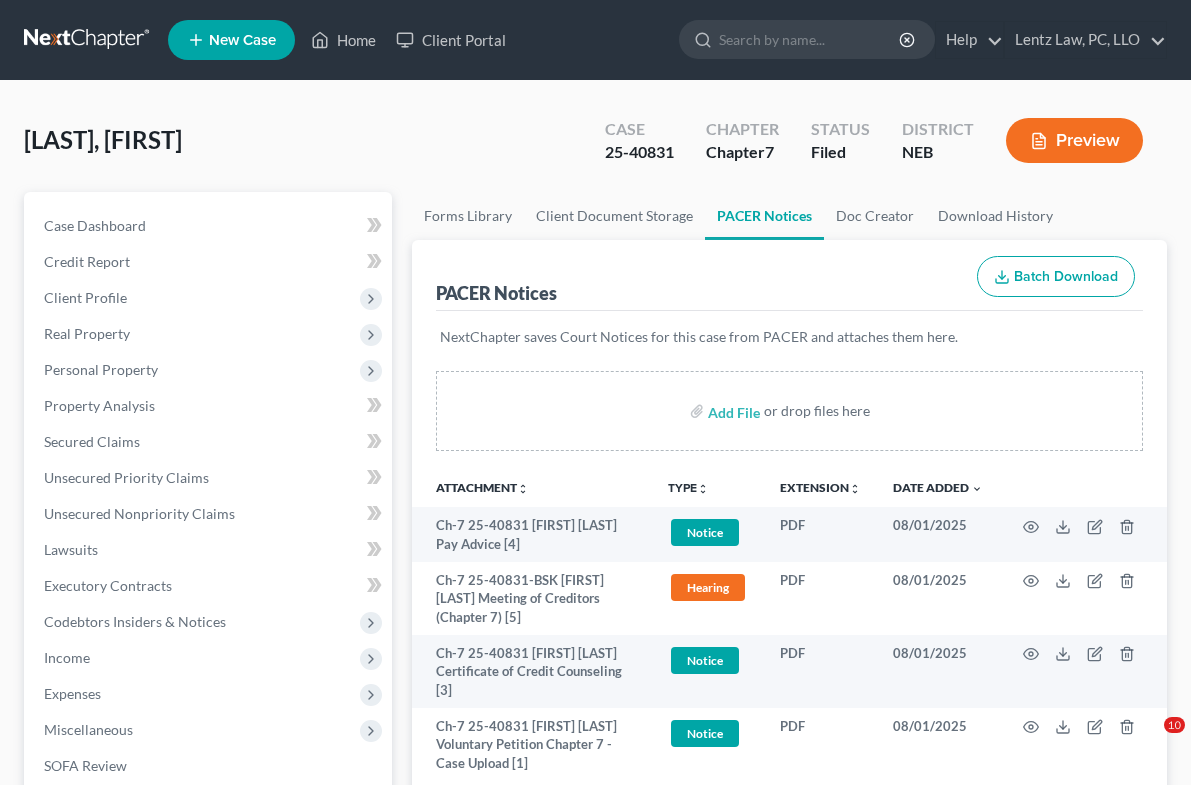 scroll, scrollTop: 300, scrollLeft: 0, axis: vertical 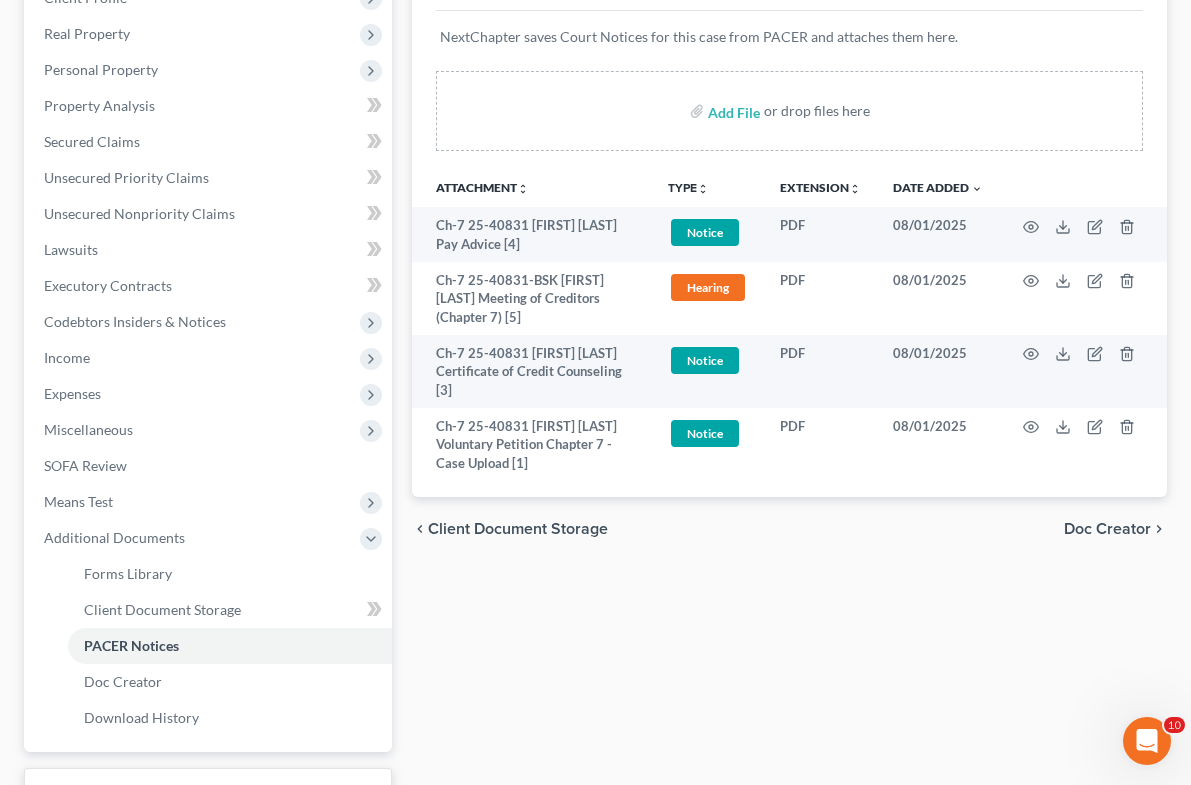 click on "Forms Library
Client Document Storage
PACER Notices
Doc Creator
Download History
PACER Notices
Batch Download
Add File
or drop files here
Attachment
unfold_more
expand_more
expand_less
TYPE unfold_more NONE Asset Attachment Hearing Notice Proof of Claim SOFA Attachment
Extension
unfold_more
expand_more
expand_less
Date Added
unfold_more
expand_more
expand_less
Ch-7 25-40831 [FIRST] [LAST] Pay Advice [4] Notice + Add Tag Notice × Select an option or create one Asset Attachment Hearing Notice Proof of Claim SOFA Attachment PDF 08/01/2025 Ch-7 25-40831-BSK [FIRST] [LAST] Meeting of Creditors (Chapter 7) [5] Hearing + Add Tag Hearing × Select an option or create one Asset Attachment Hearing Notice Proof of Claim SOFA Attachment PDF 08/01/2025 Notice 1" at bounding box center [789, 379] 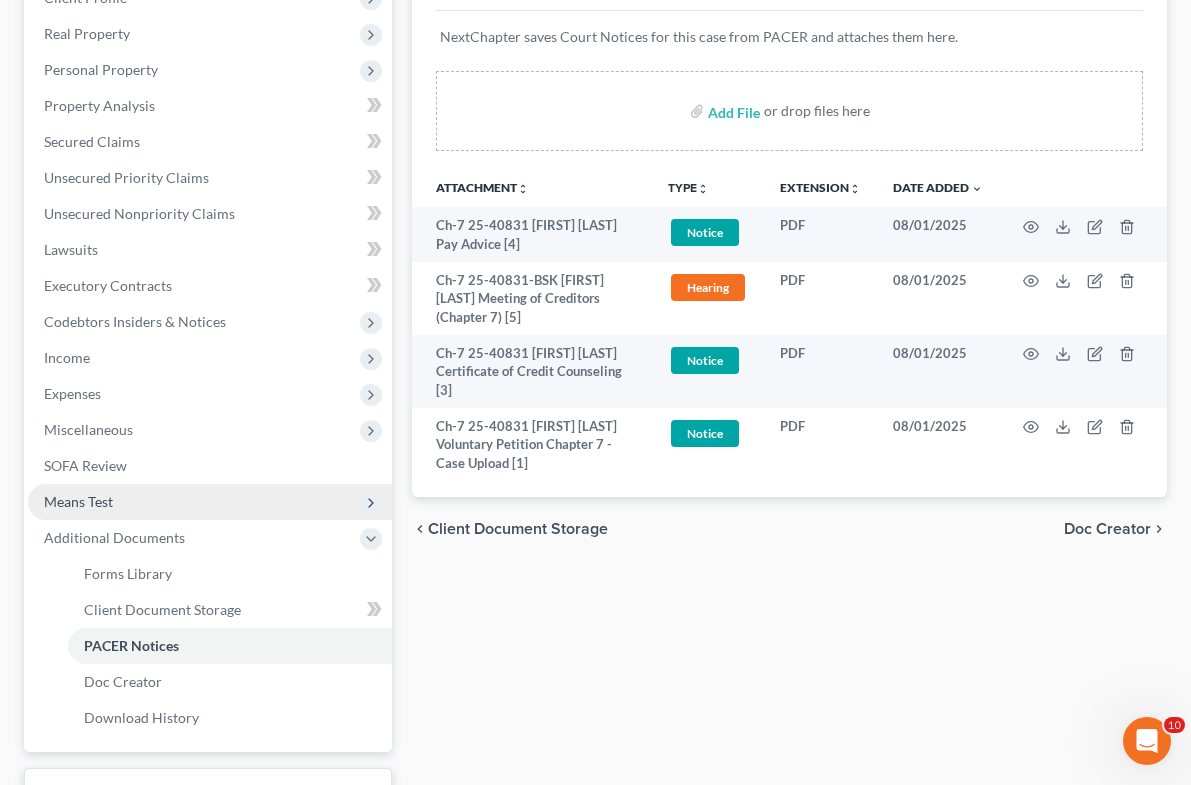scroll, scrollTop: 0, scrollLeft: 0, axis: both 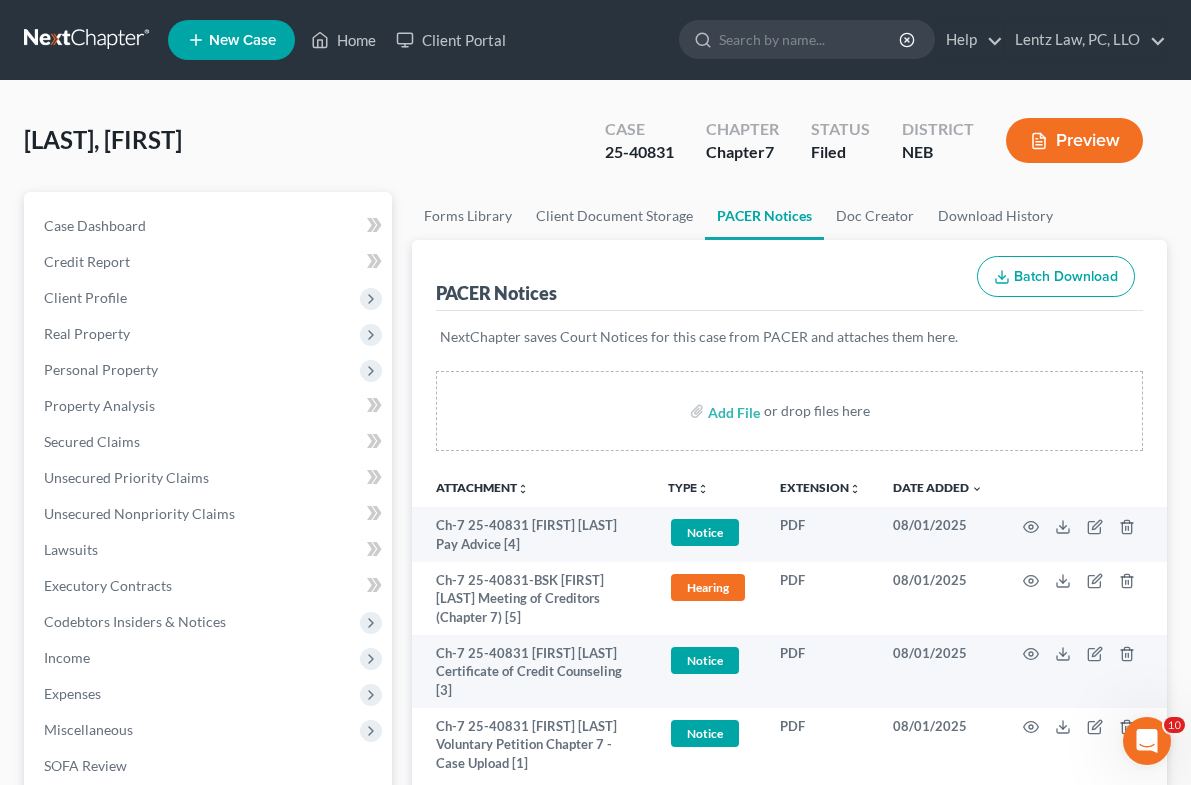 click at bounding box center (88, 40) 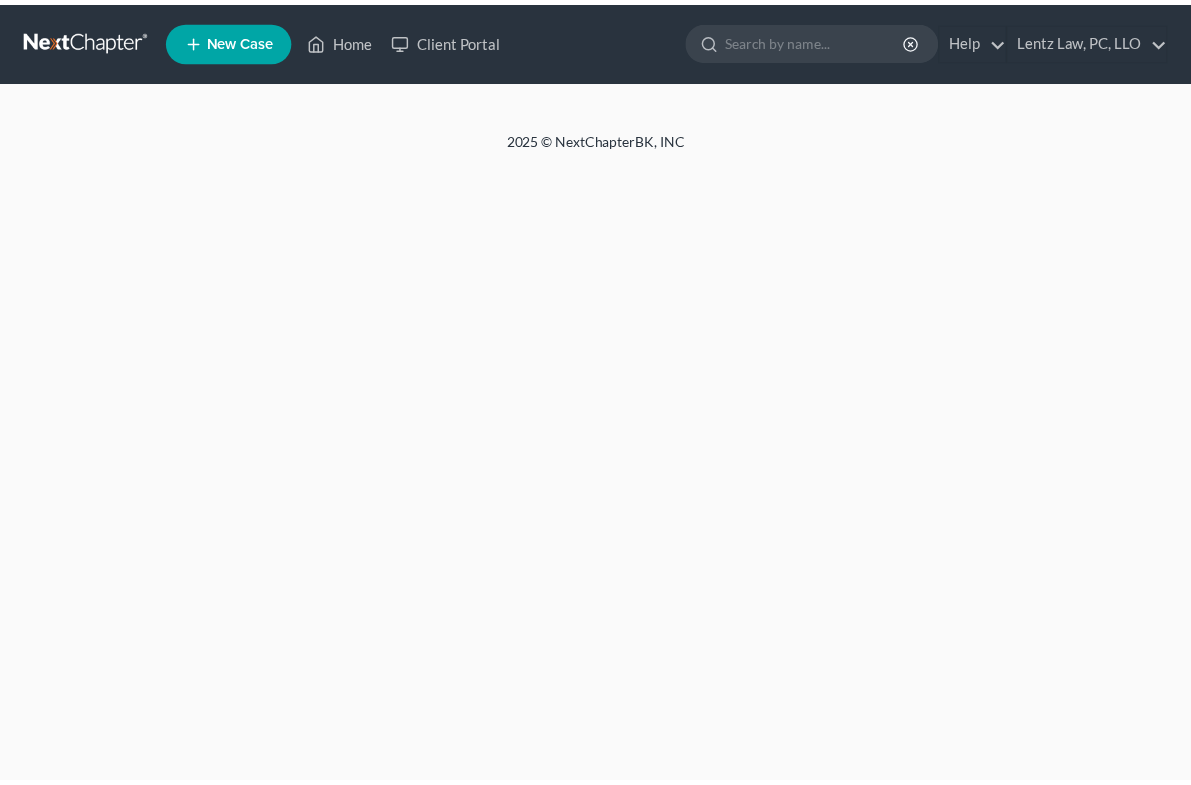 scroll, scrollTop: 0, scrollLeft: 0, axis: both 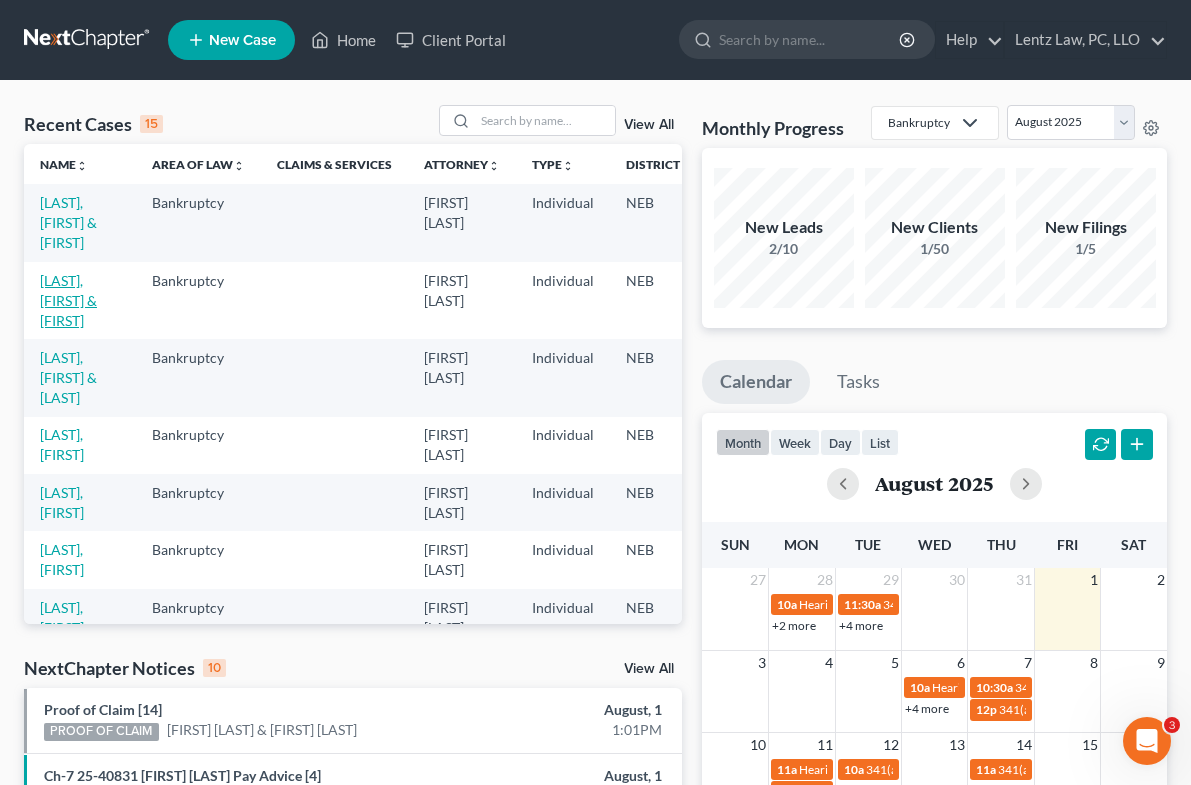 click on "[LAST], [FIRST] & [FIRST]" at bounding box center (68, 300) 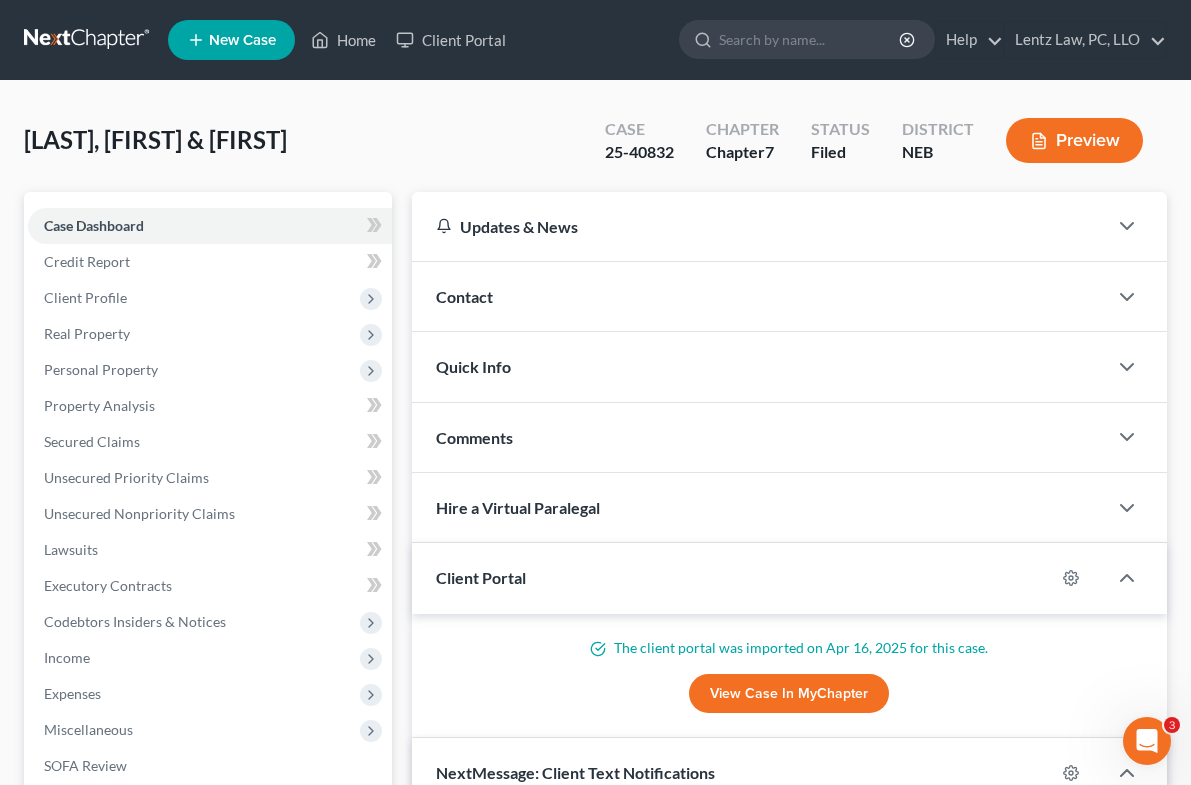 scroll, scrollTop: 180, scrollLeft: 0, axis: vertical 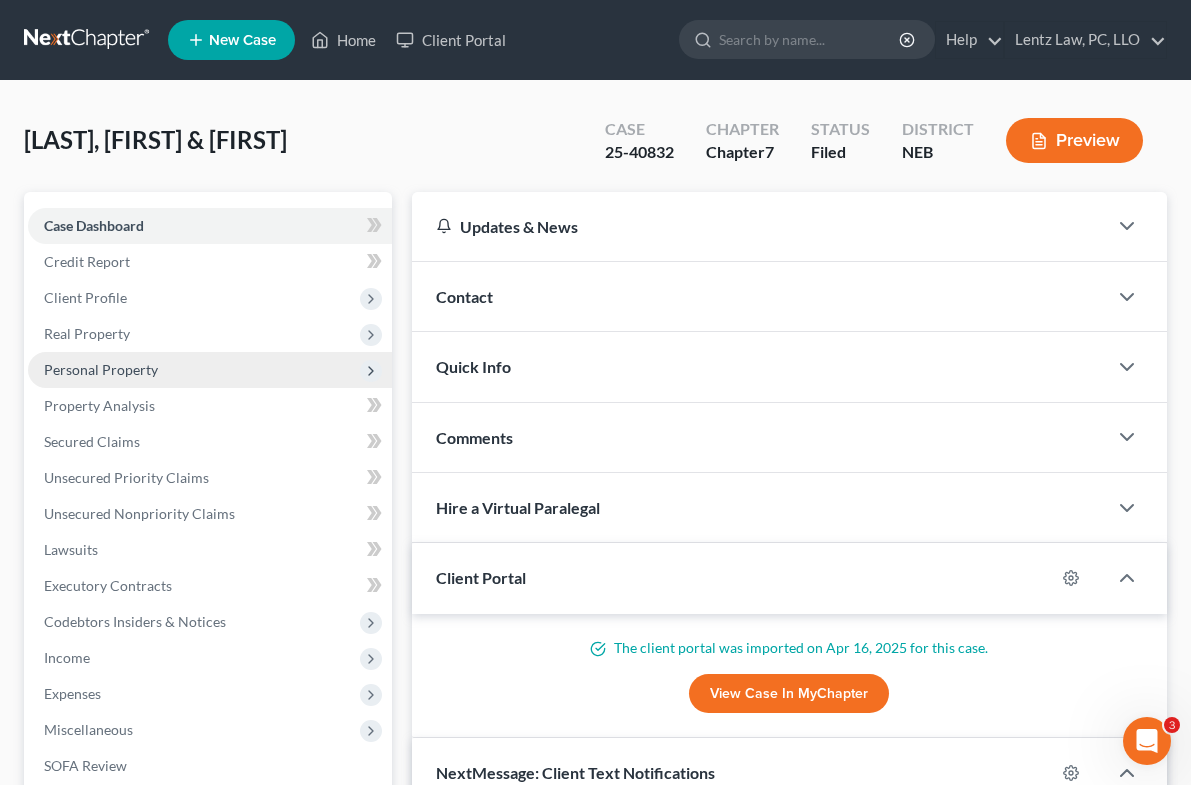 click on "Personal Property" at bounding box center (210, 370) 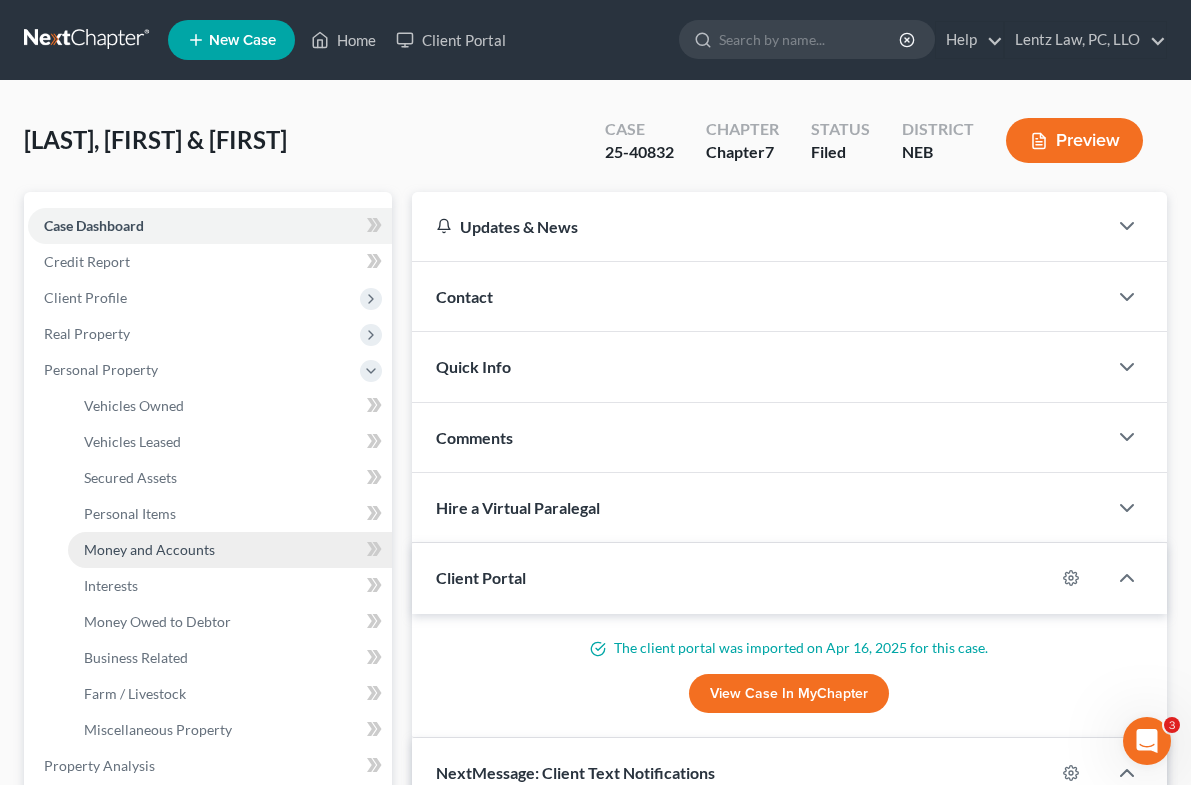 click on "Money and Accounts" at bounding box center [230, 550] 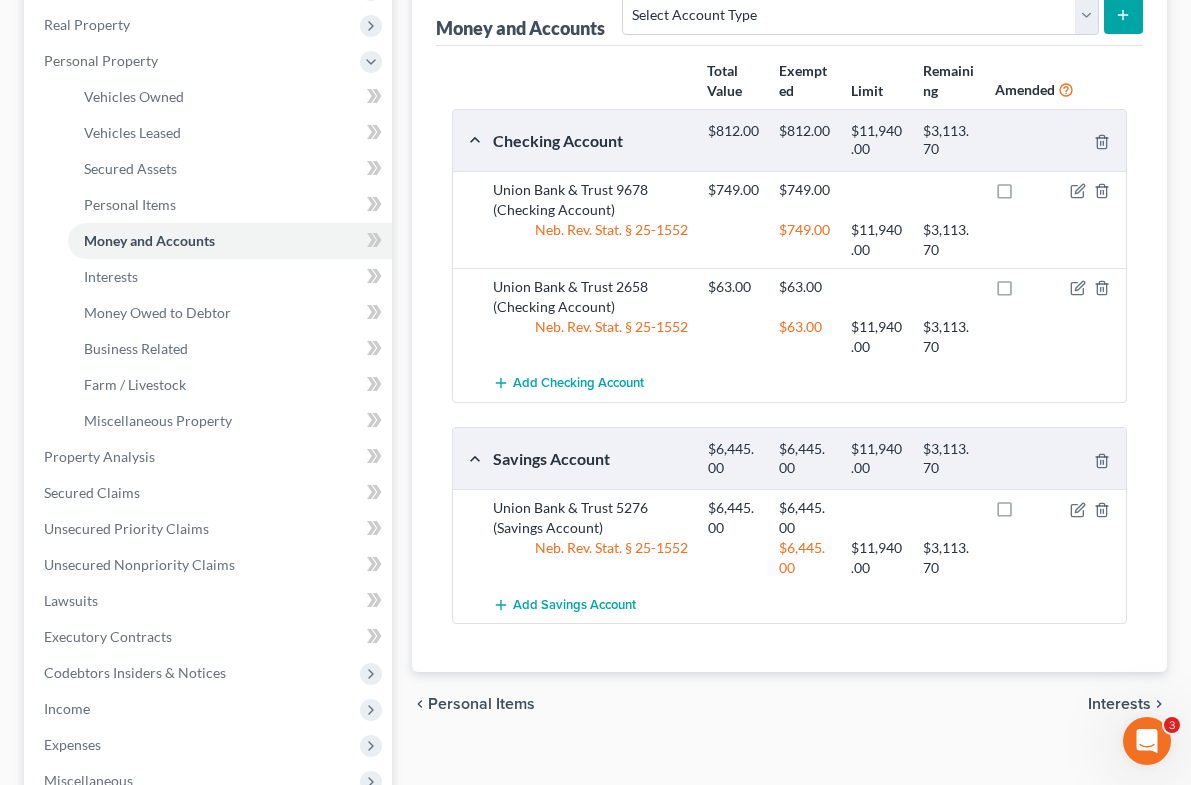 scroll, scrollTop: 400, scrollLeft: 0, axis: vertical 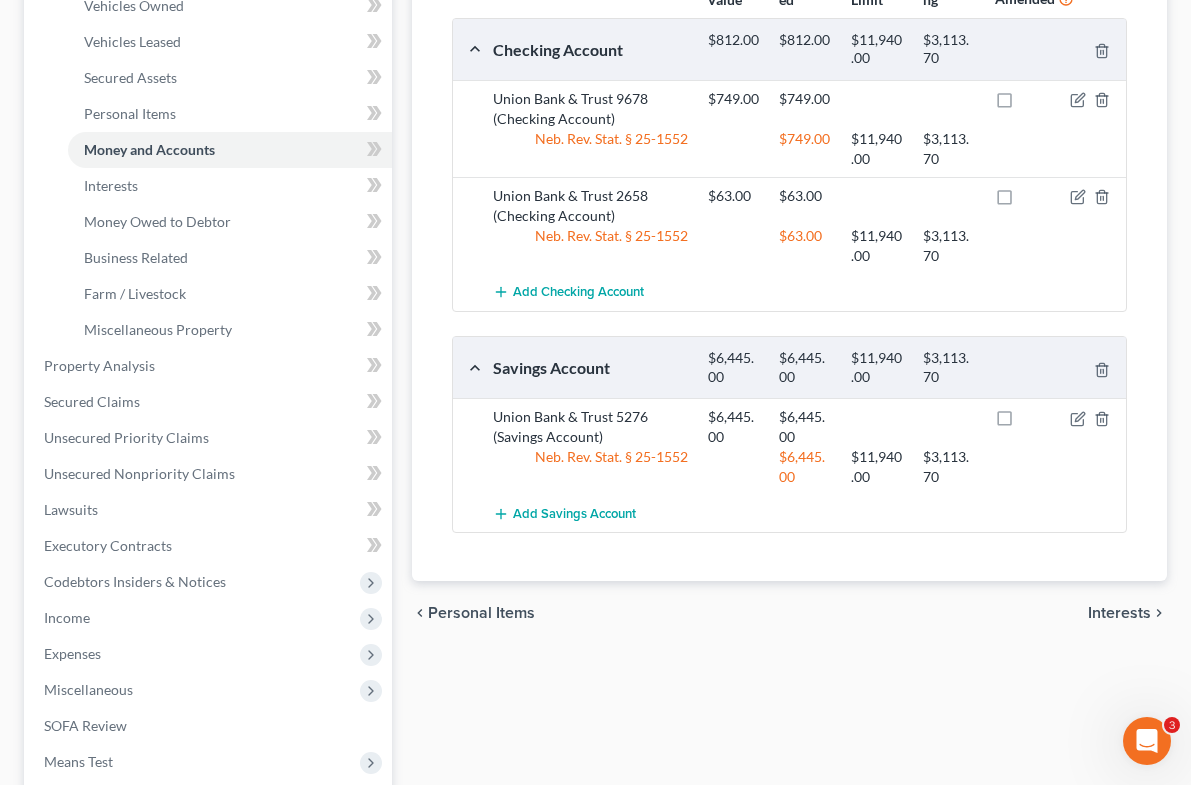 click on "Vehicles Owned
Vehicles Leased
Secured Assets
Personal Items
Money and Accounts
Interests
Money Owed to Debtor
Business Related
Farm / Livestock
Miscellaneous Property
Money and Accounts Select Account Type Brokerage (A/B: 18, SOFA: 20) Cash on Hand (A/B: 16) Certificates of Deposit (A/B: 17, SOFA: 20) Checking Account (A/B: 17, SOFA: 20) Money Market (A/B: 18, SOFA: 20) Other (Credit Union, Health Savings Account, etc) (A/B: 17, SOFA: 20) Safe Deposit Box (A/B: 16) Savings Account (A/B: 17, SOFA: 20) Security Deposits or Prepayments (A/B: 22)
Total Value Exempted Limit Remaining Amended
Checking Account $812.00 $812.00 $11,940.00 $3,113.70
Union Bank & Trust 9678 (Checking Account) $749.00 $749.00 Neb. Rev. Stat. § 25-1552 $749.00 $11,940.00 $3,113.70 Union Bank & Trust 2658 (Checking Account) $63.00 $63.00 Neb. Rev. Stat. § 25-1552 $63.00 $11,940.00 $3,113.70" at bounding box center (789, 369) 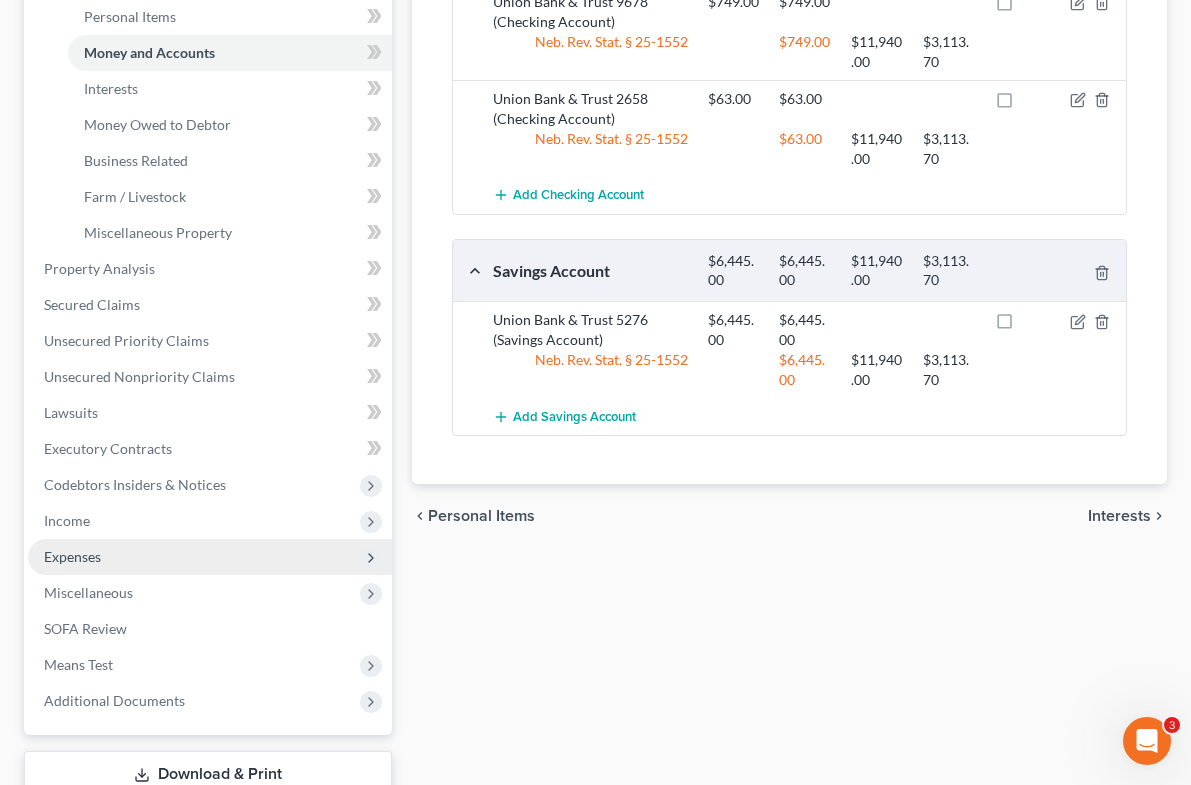 scroll, scrollTop: 638, scrollLeft: 0, axis: vertical 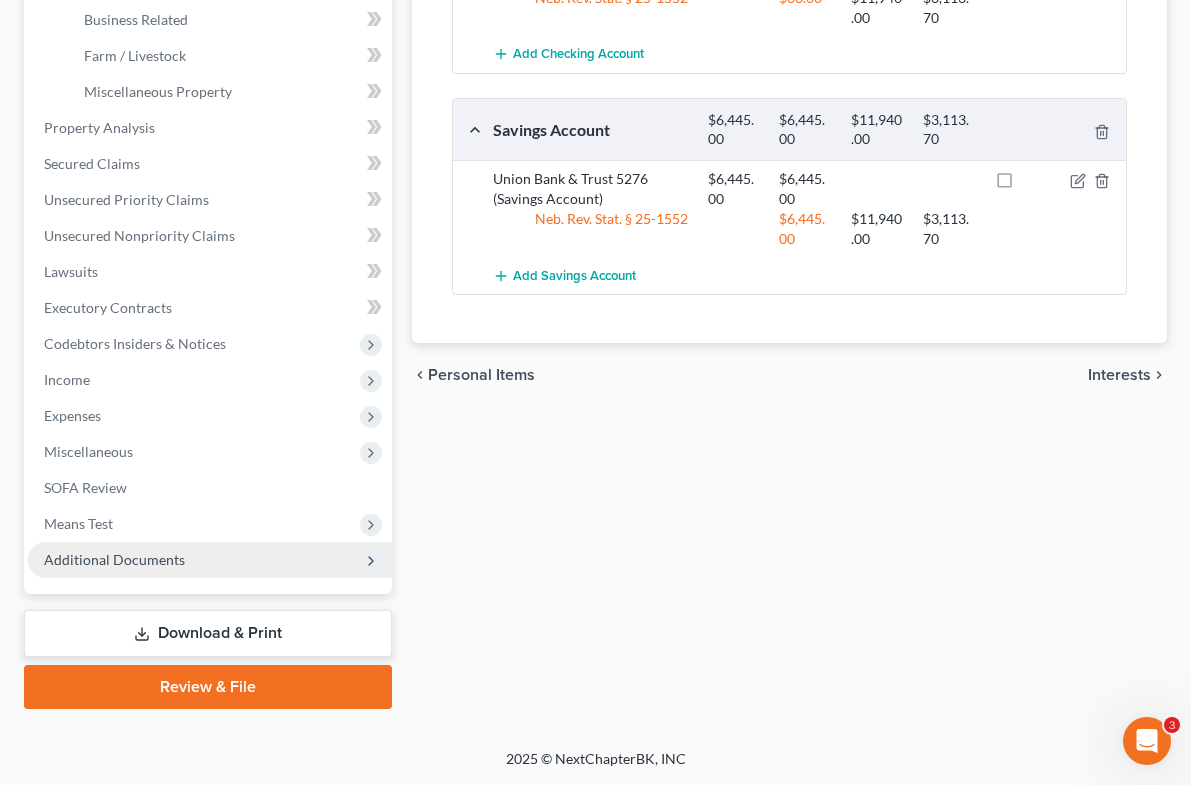 click on "Additional Documents" at bounding box center [210, 560] 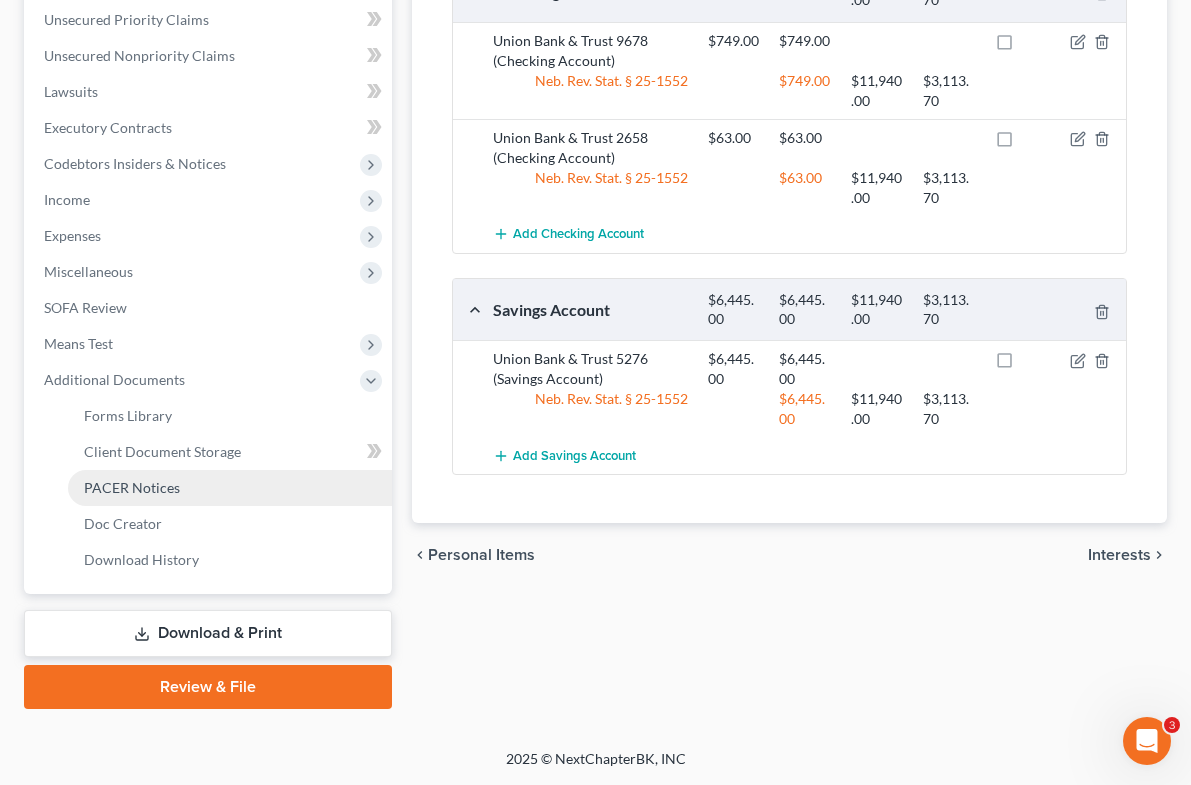 click on "PACER Notices" at bounding box center [230, 488] 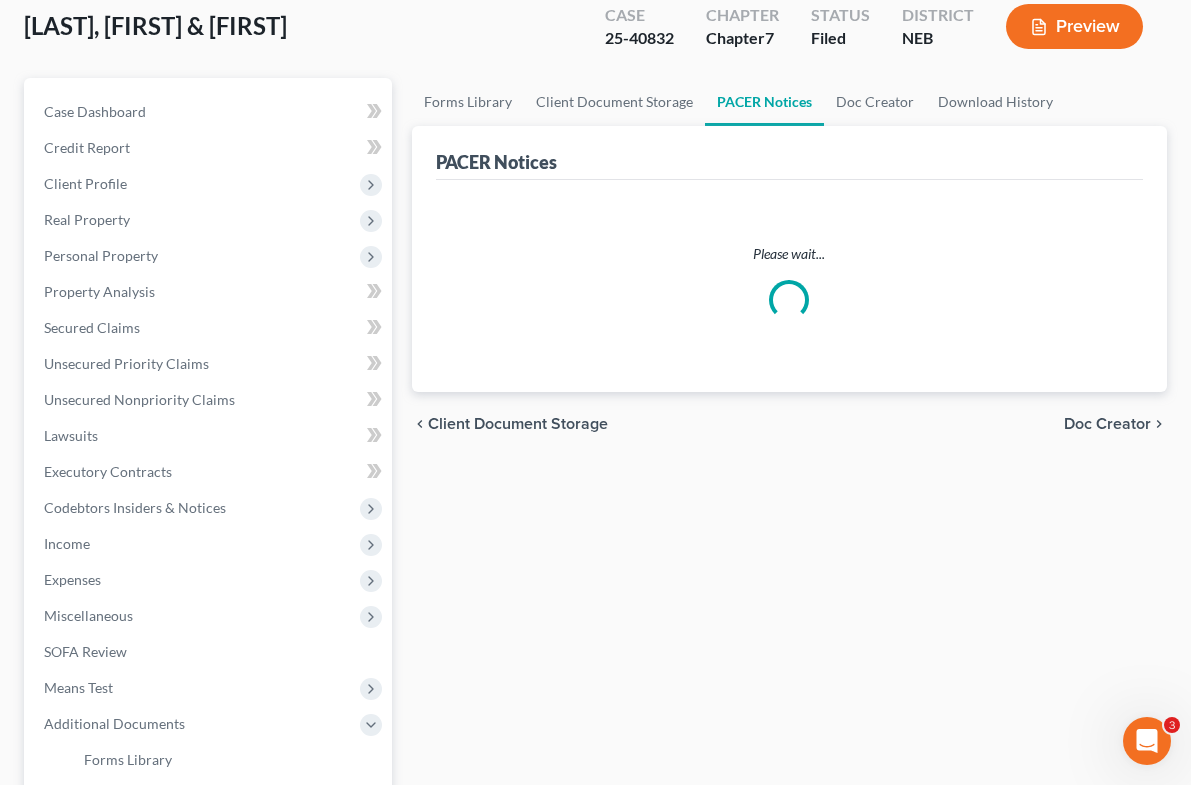 scroll, scrollTop: 0, scrollLeft: 0, axis: both 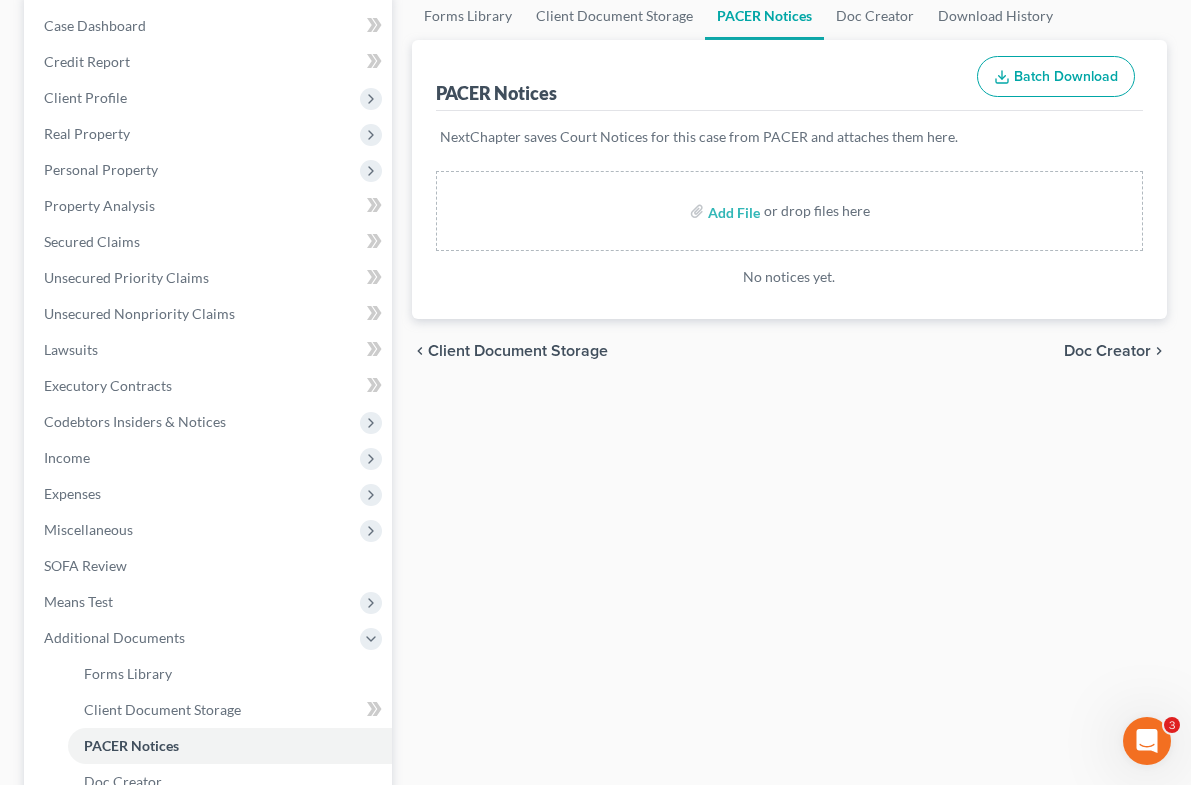 click on "Forms Library
Client Document Storage
PACER Notices
Doc Creator
Download History
PACER Notices
Batch Download
NextChapter saves Court Notices for this case from PACER and attaches them here.
Add File
or drop files here
No notices yet.
Previous
1
Next
chevron_left
Client Document Storage
Doc Creator
chevron_right" at bounding box center [789, 479] 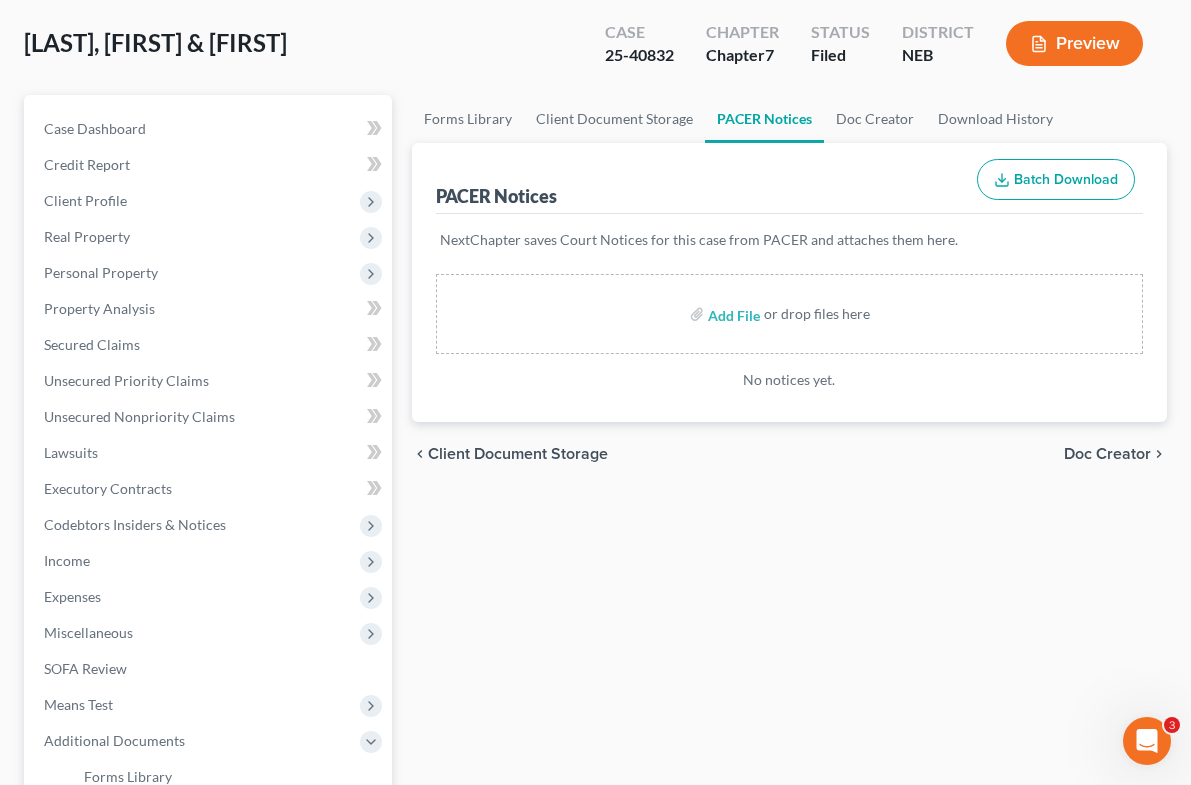 scroll, scrollTop: 0, scrollLeft: 0, axis: both 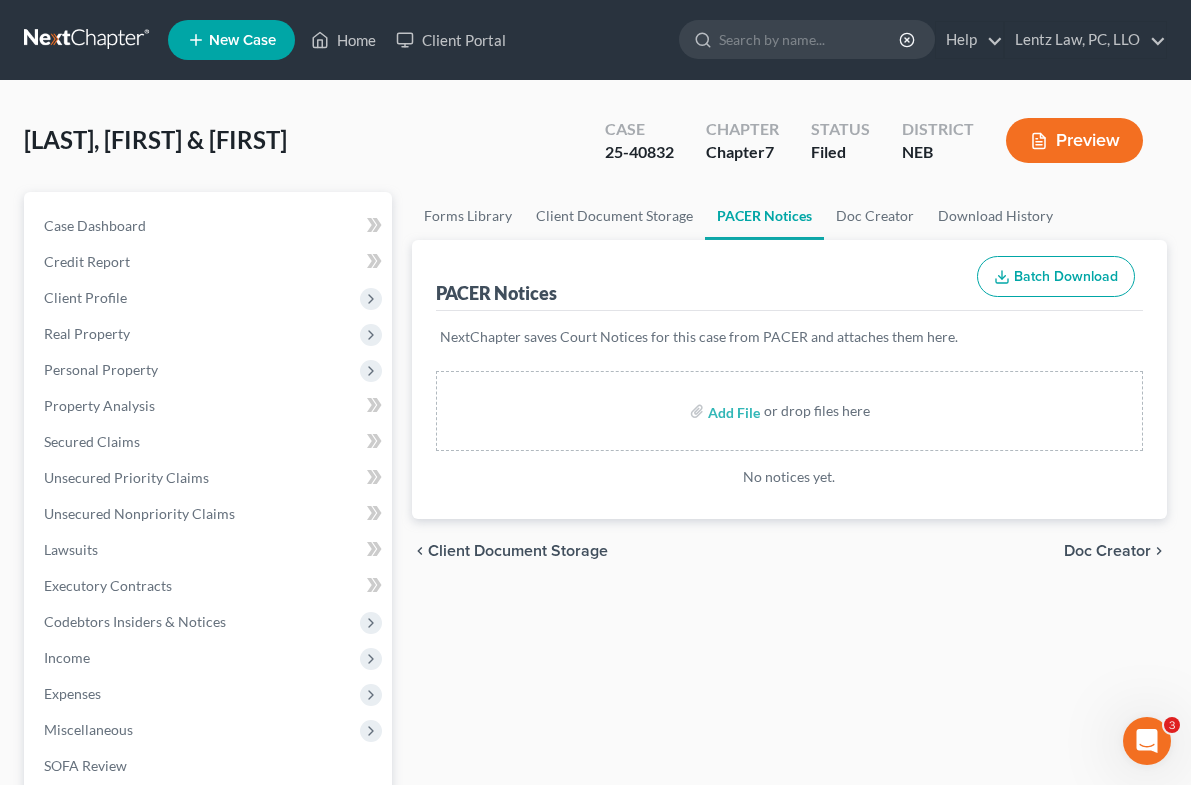 click at bounding box center [88, 40] 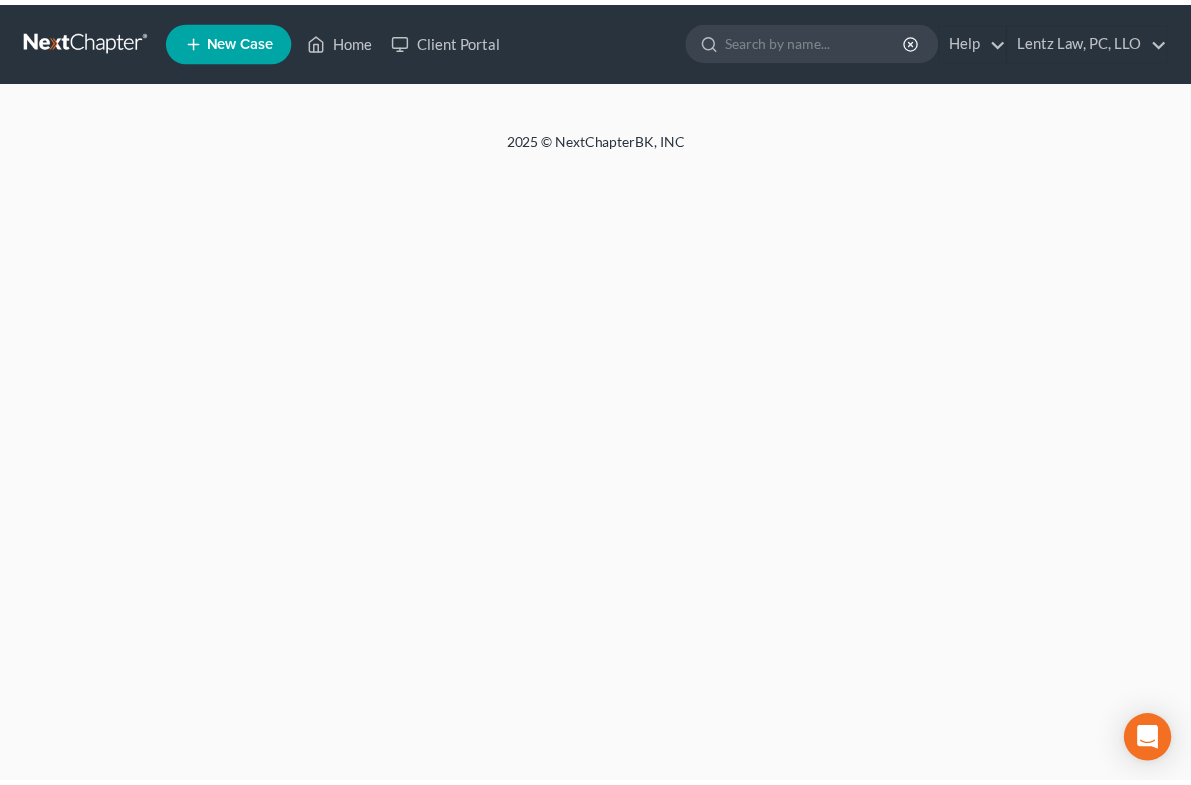 scroll, scrollTop: 0, scrollLeft: 0, axis: both 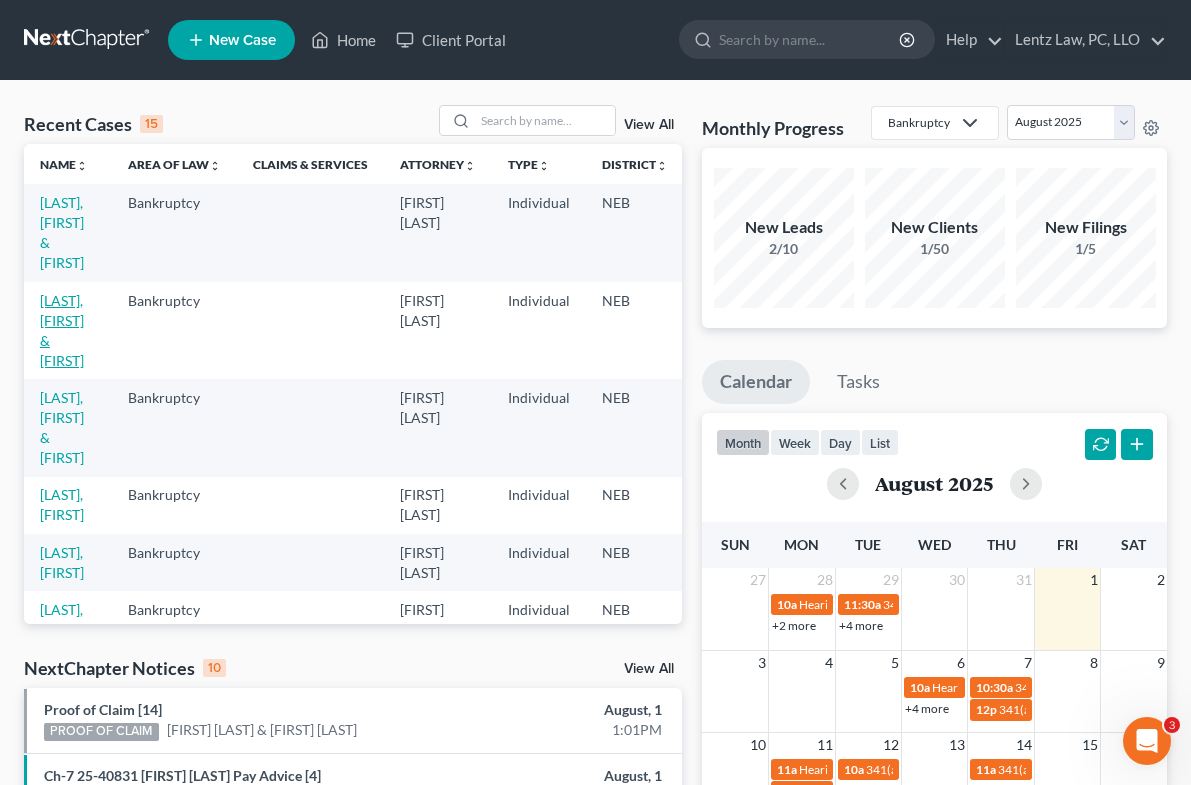 click on "[LAST], [FIRST] & [FIRST]" at bounding box center (62, 330) 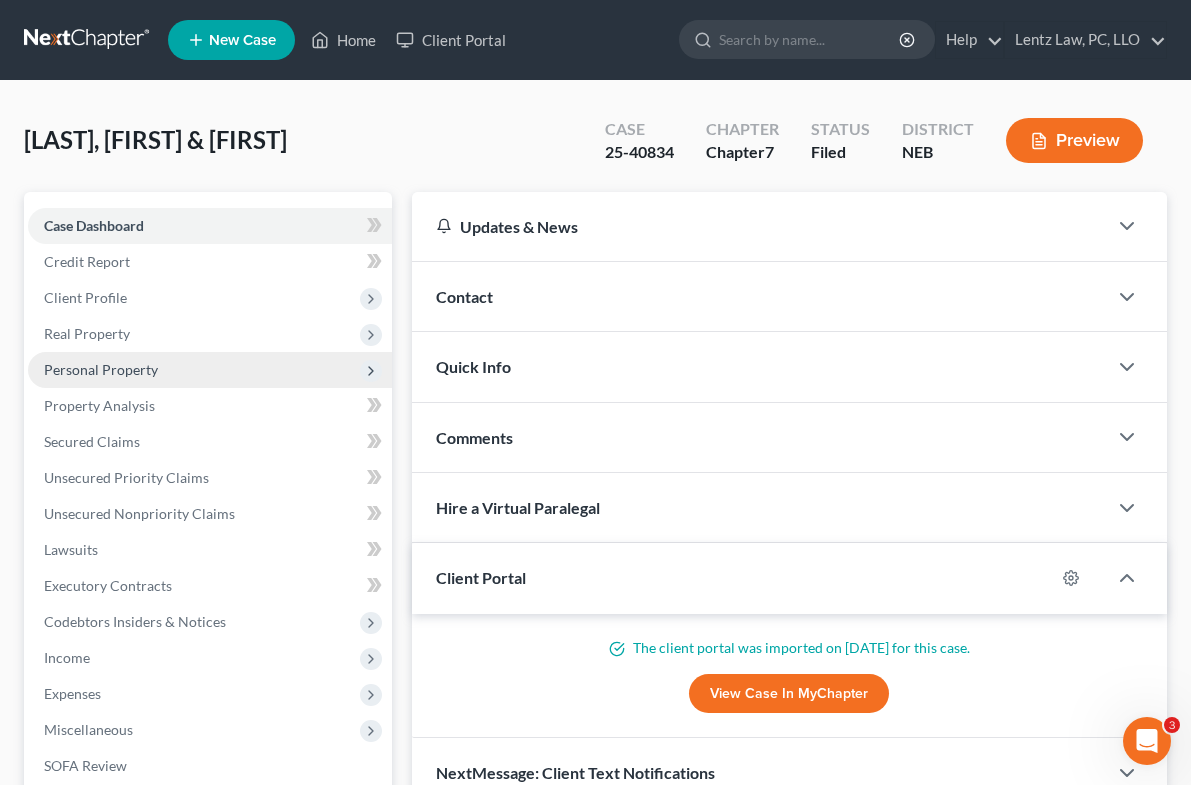 click on "Personal Property" at bounding box center [210, 370] 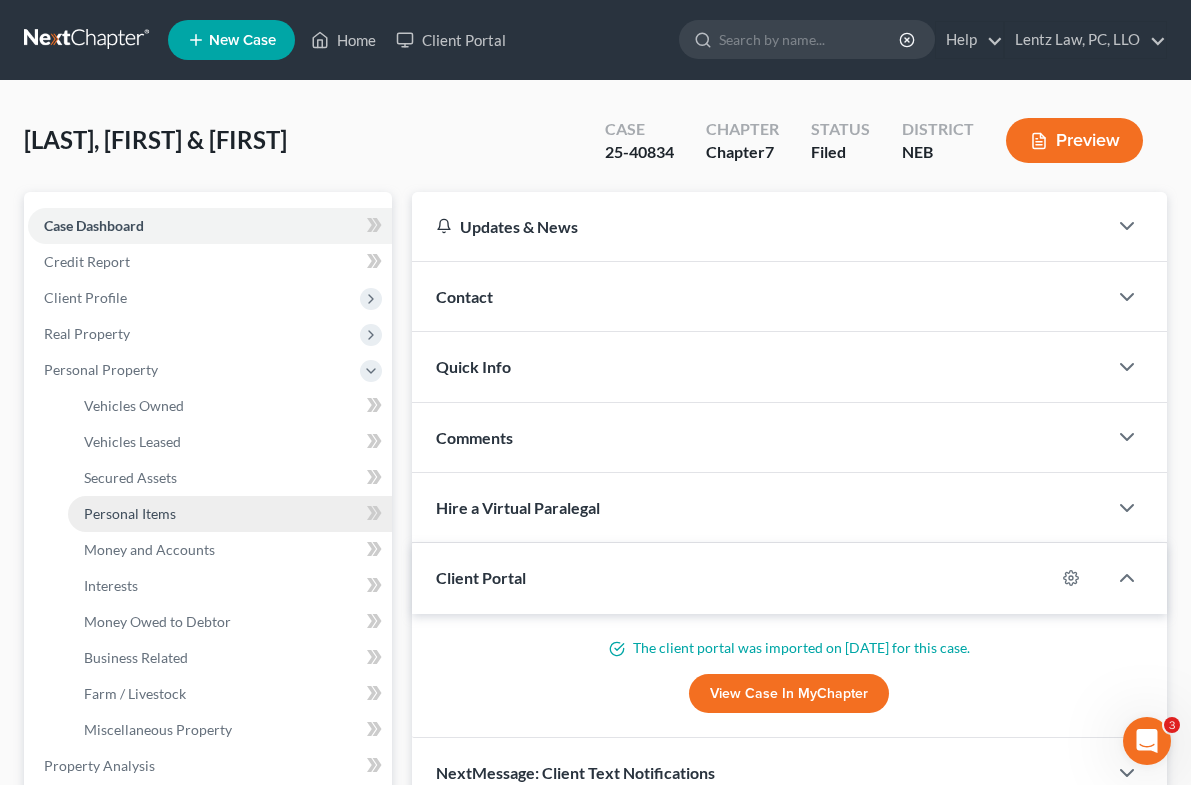 click on "Personal Items" at bounding box center (230, 514) 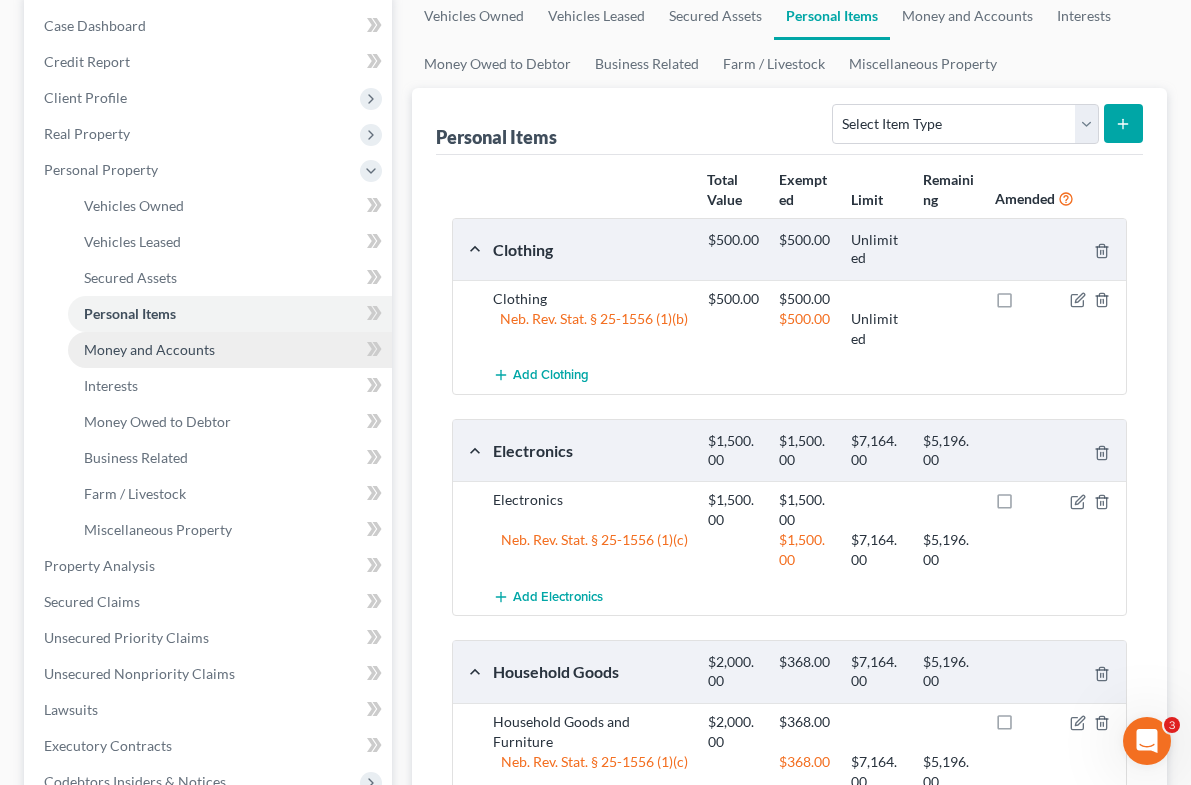 click on "Money and Accounts" at bounding box center (149, 349) 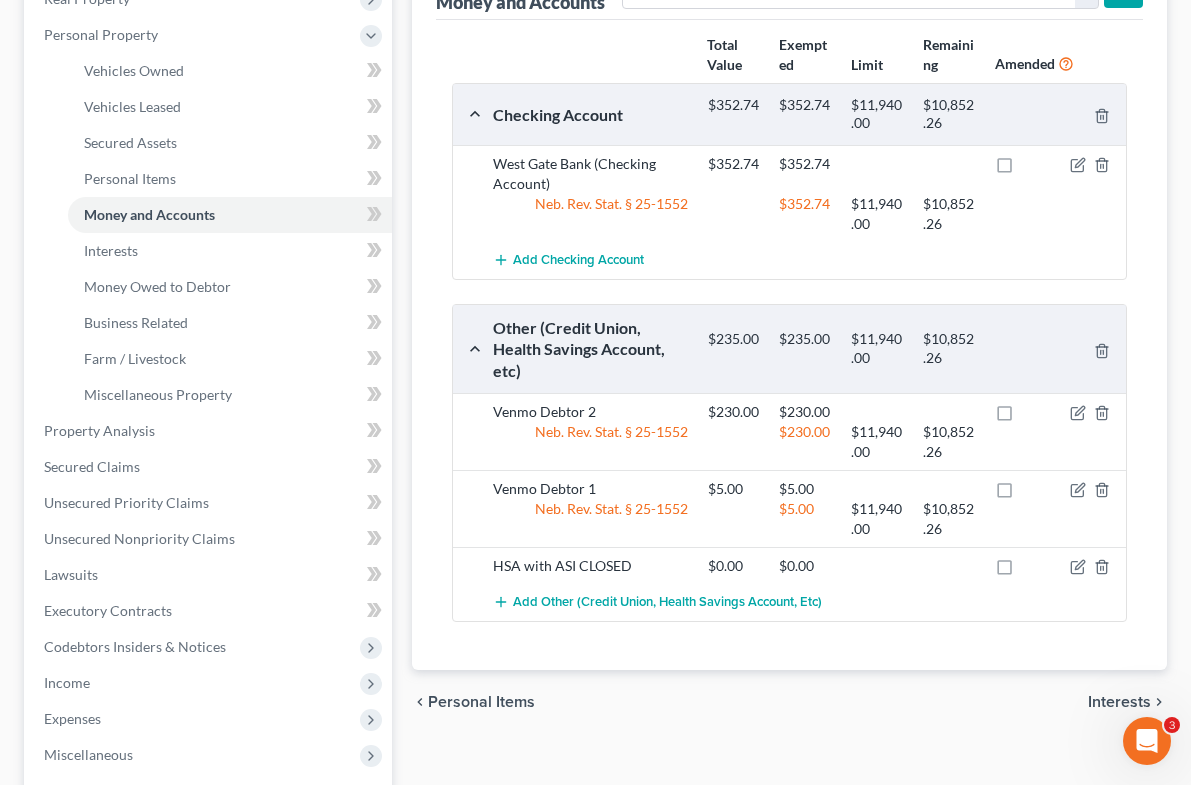 scroll, scrollTop: 300, scrollLeft: 0, axis: vertical 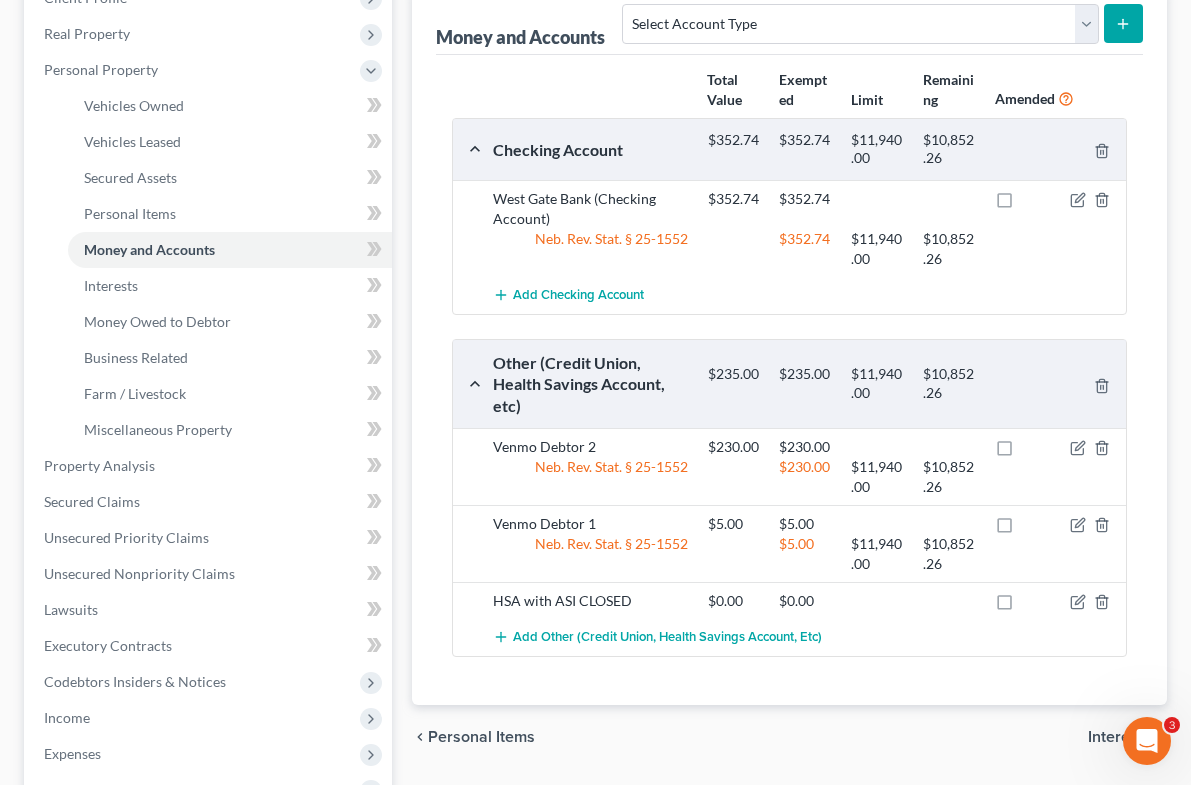 click on "Vehicles Owned
Vehicles Leased
Secured Assets
Personal Items
Money and Accounts
Interests
Money Owed to Debtor
Business Related
Farm / Livestock
Miscellaneous Property
Money and Accounts Select Account Type Brokerage (A/B: 18, SOFA: 20) Cash on Hand (A/B: 16) Certificates of Deposit (A/B: 17, SOFA: 20) Checking Account (A/B: 17, SOFA: 20) Money Market (A/B: 18, SOFA: 20) Other (Credit Union, Health Savings Account, etc) (A/B: 17, SOFA: 20) Safe Deposit Box (A/B: 16) Savings Account (A/B: 17, SOFA: 20) Security Deposits or Prepayments (A/B: 22)
Total Value Exempted Limit Remaining Amended
Checking Account $352.74 $352.74 $11,940.00 $10,852.26
West Gate Bank (Checking Account) $352.74 $352.74 Neb. Rev. Stat. § 25-1552 $352.74 $11,940.00 $10,852.26 Add Checking Account
Other (Credit Union, Health Savings Account, etc) $235.00 $235.00 $11,940.00" at bounding box center [789, 469] 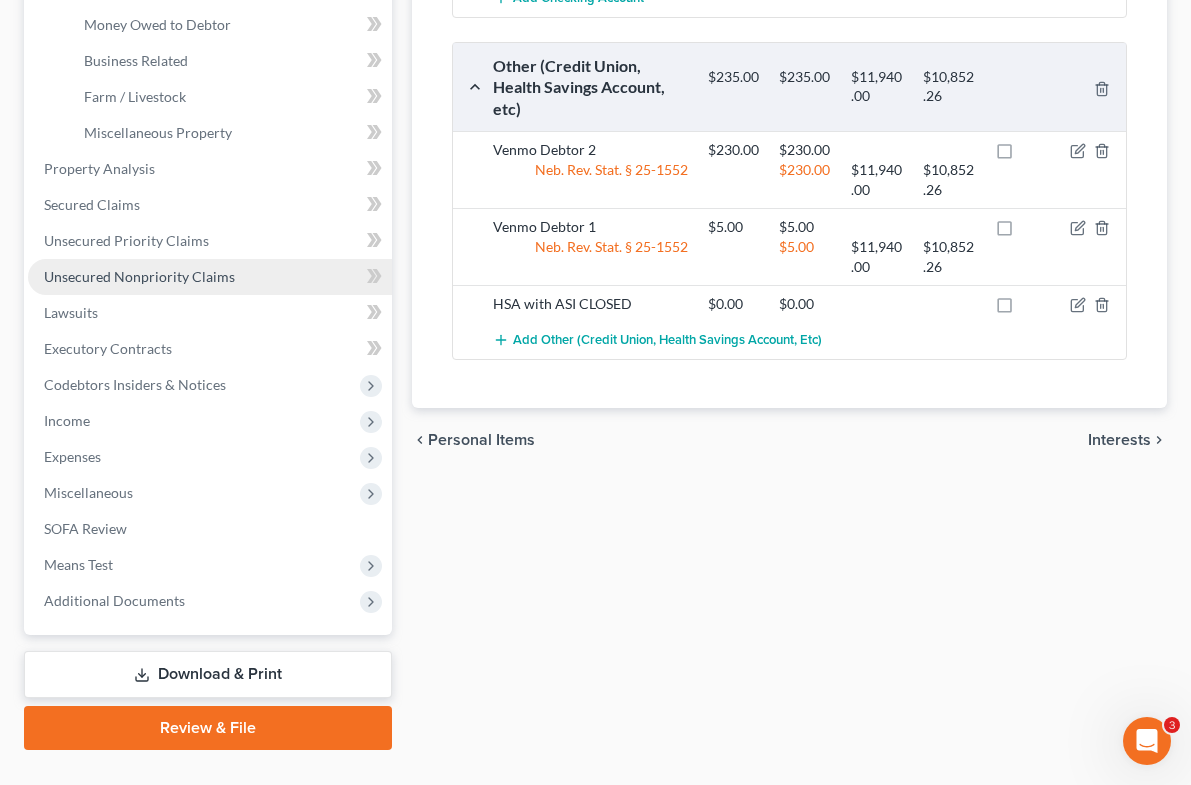 scroll, scrollTop: 600, scrollLeft: 0, axis: vertical 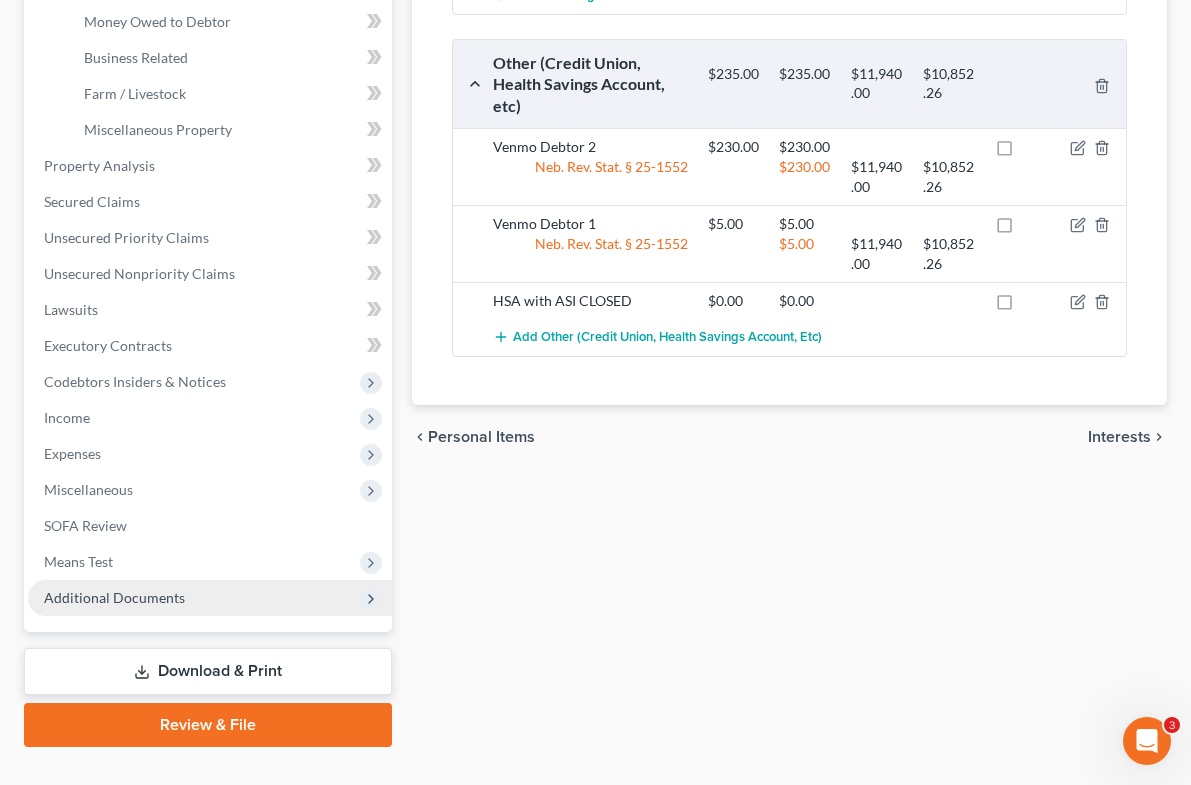 click on "Additional Documents" at bounding box center (210, 598) 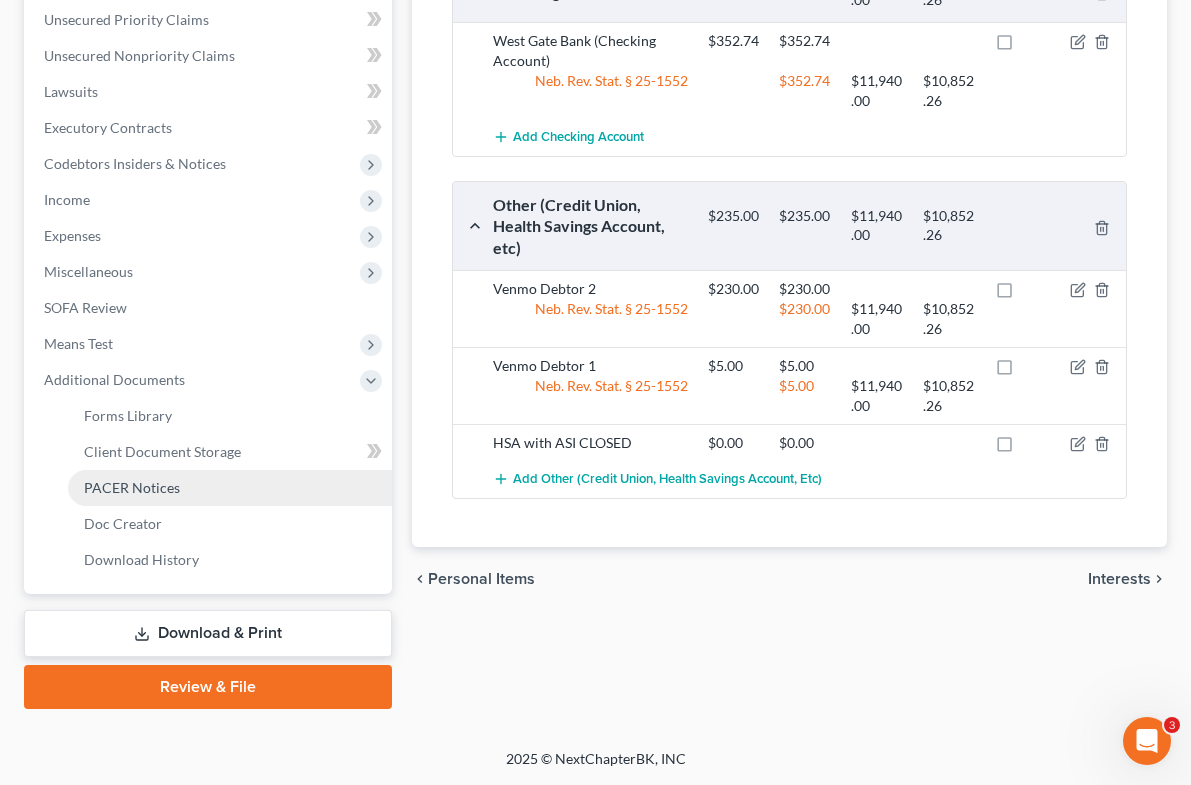 click on "PACER Notices" at bounding box center [230, 488] 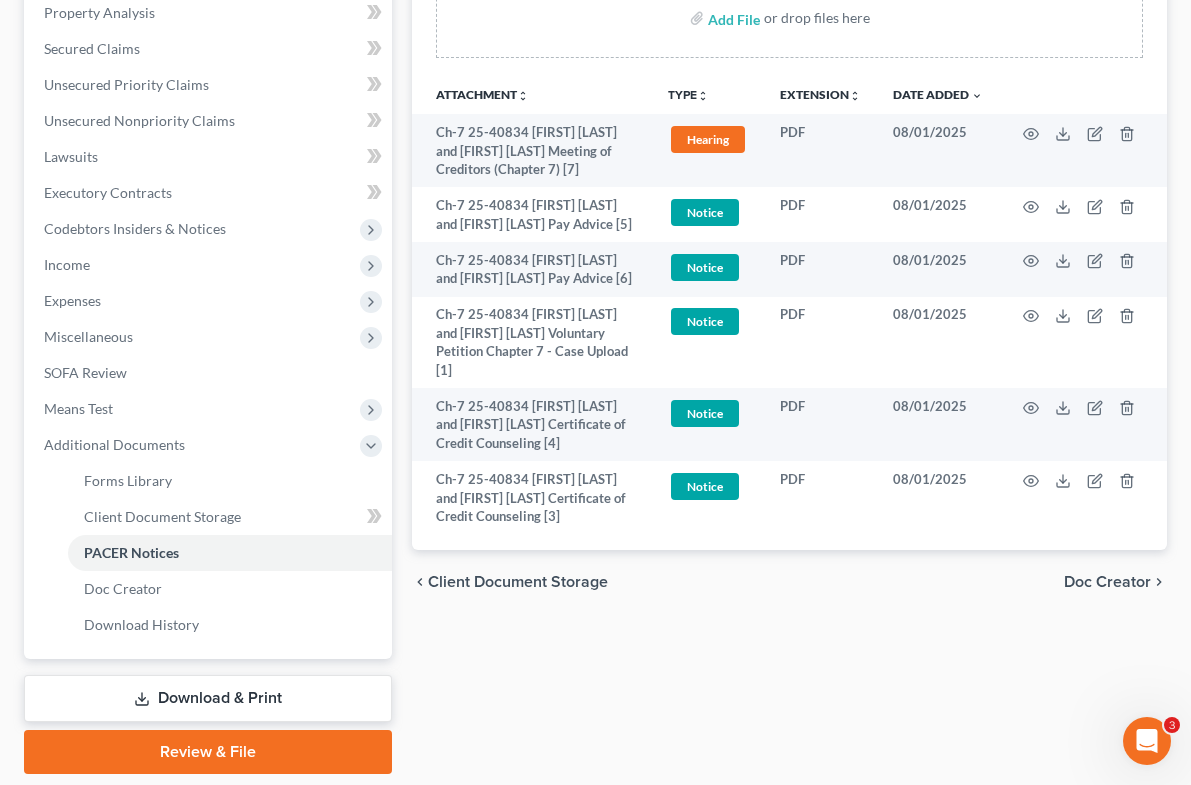 scroll, scrollTop: 358, scrollLeft: 0, axis: vertical 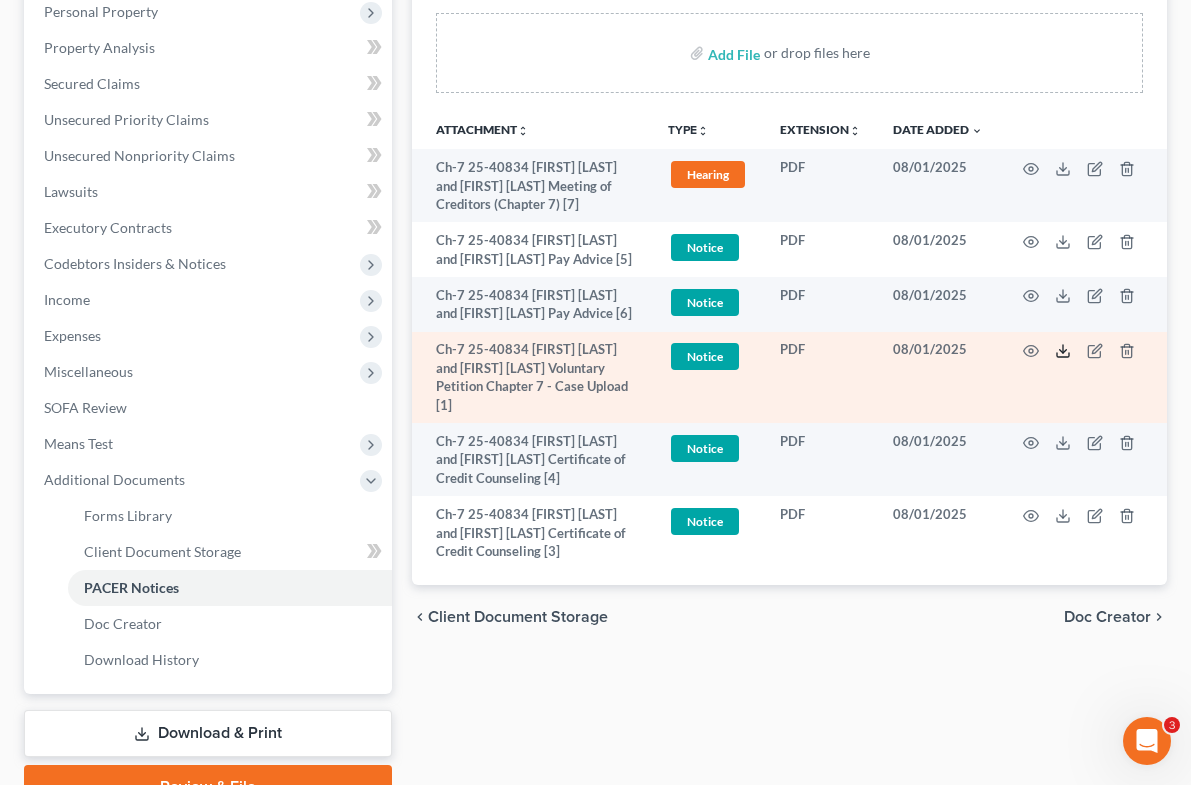 click 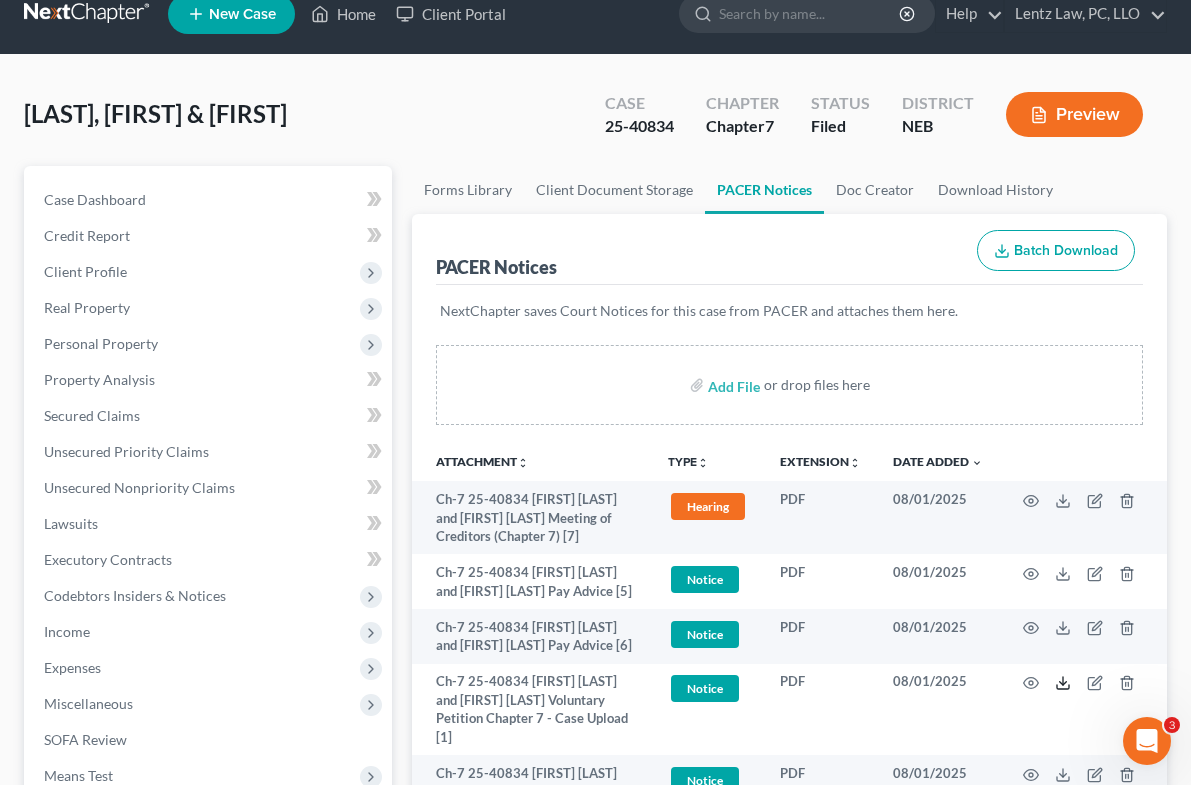 scroll, scrollTop: 0, scrollLeft: 0, axis: both 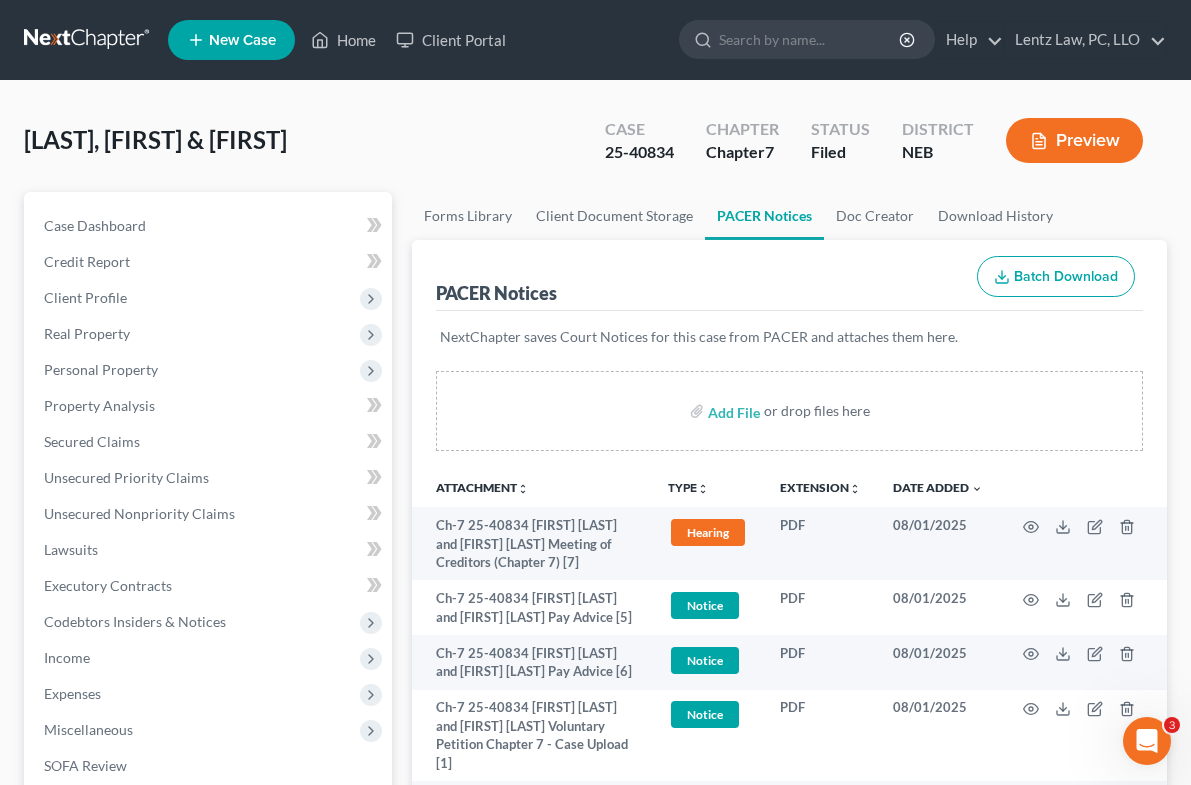 click at bounding box center [88, 40] 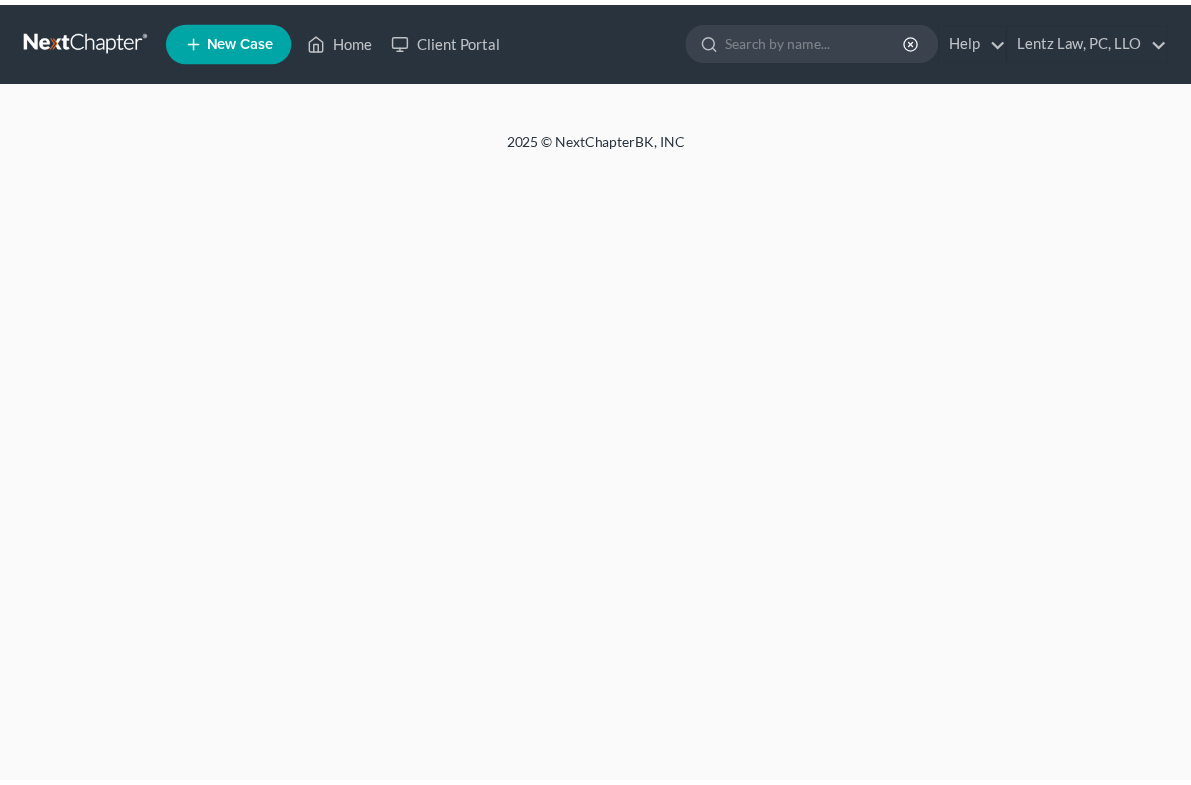 scroll, scrollTop: 0, scrollLeft: 0, axis: both 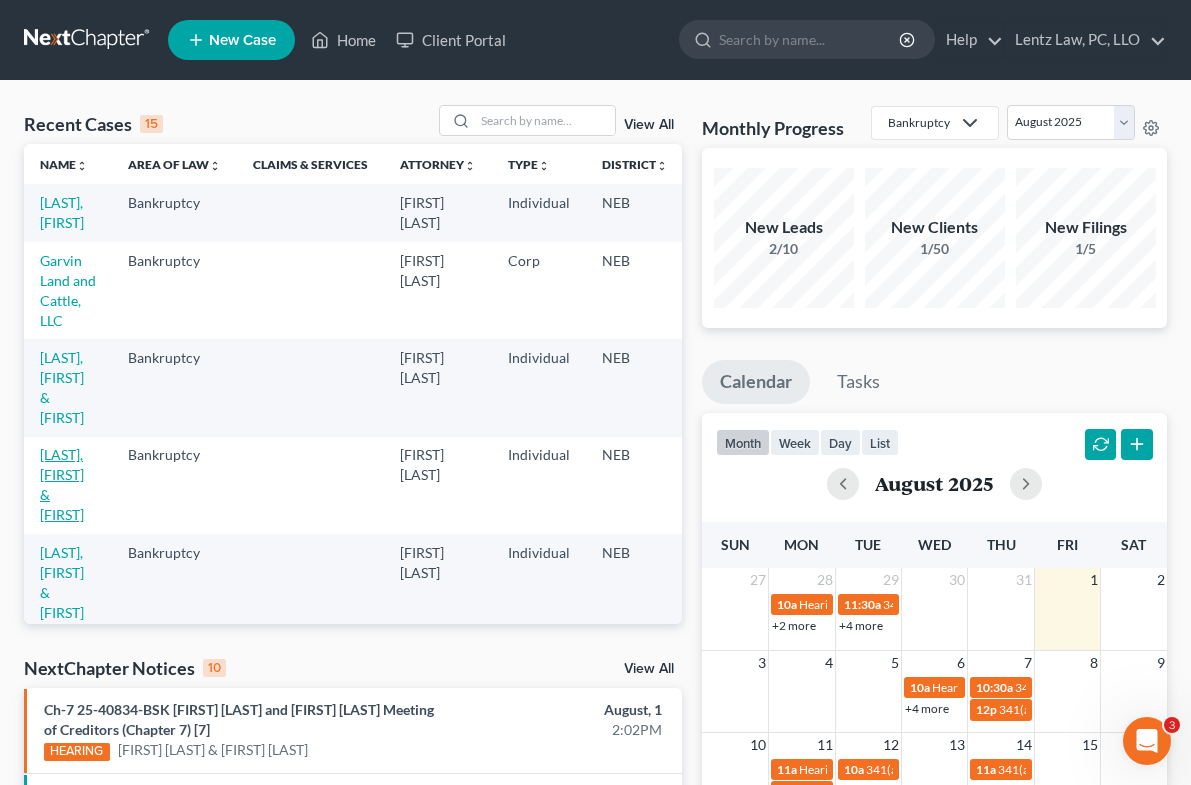 click on "[LAST], [FIRST] & [FIRST]" at bounding box center [62, 484] 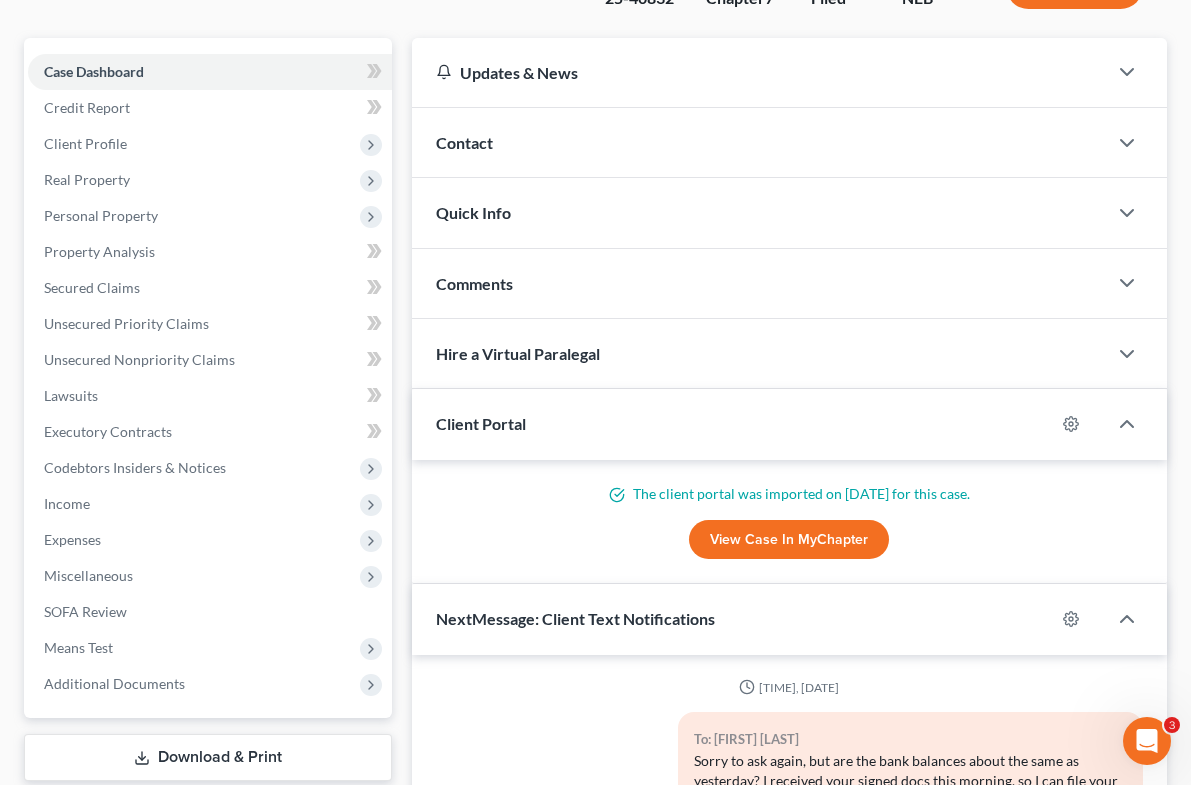 scroll, scrollTop: 500, scrollLeft: 0, axis: vertical 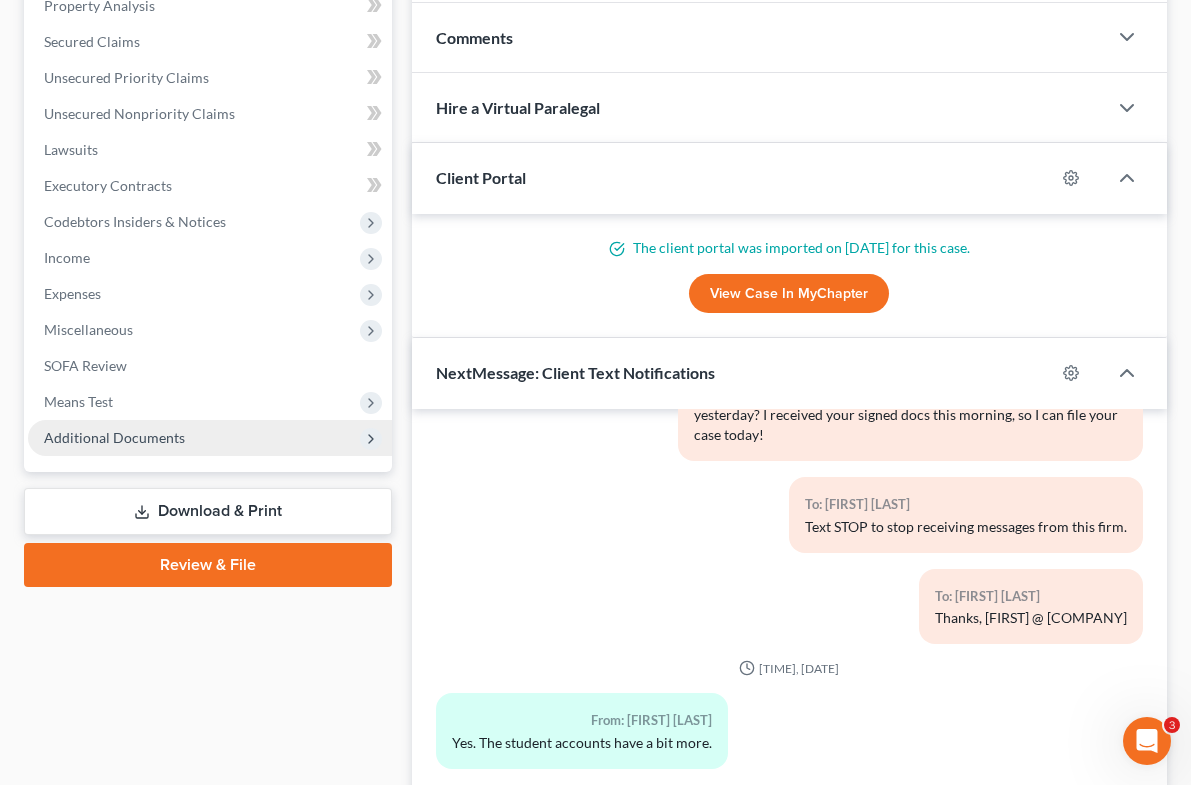 click on "Additional Documents" at bounding box center (210, 438) 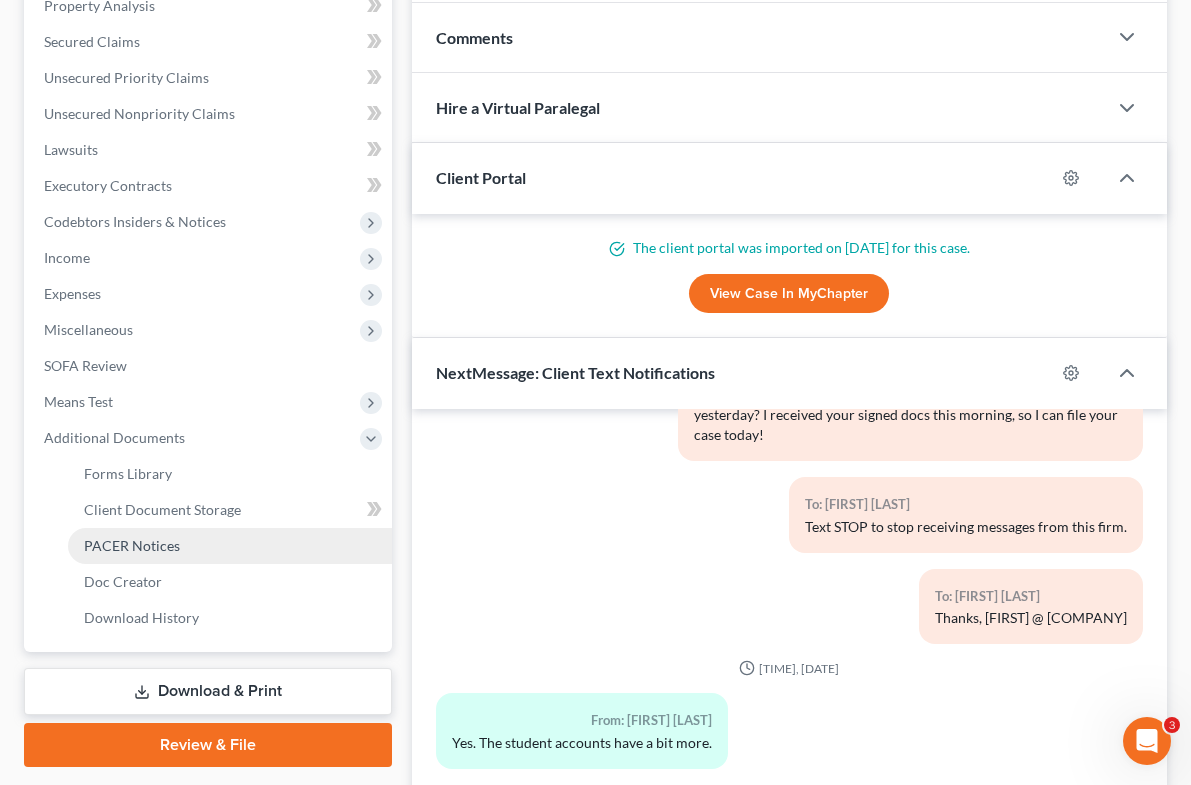 click on "PACER Notices" at bounding box center [132, 545] 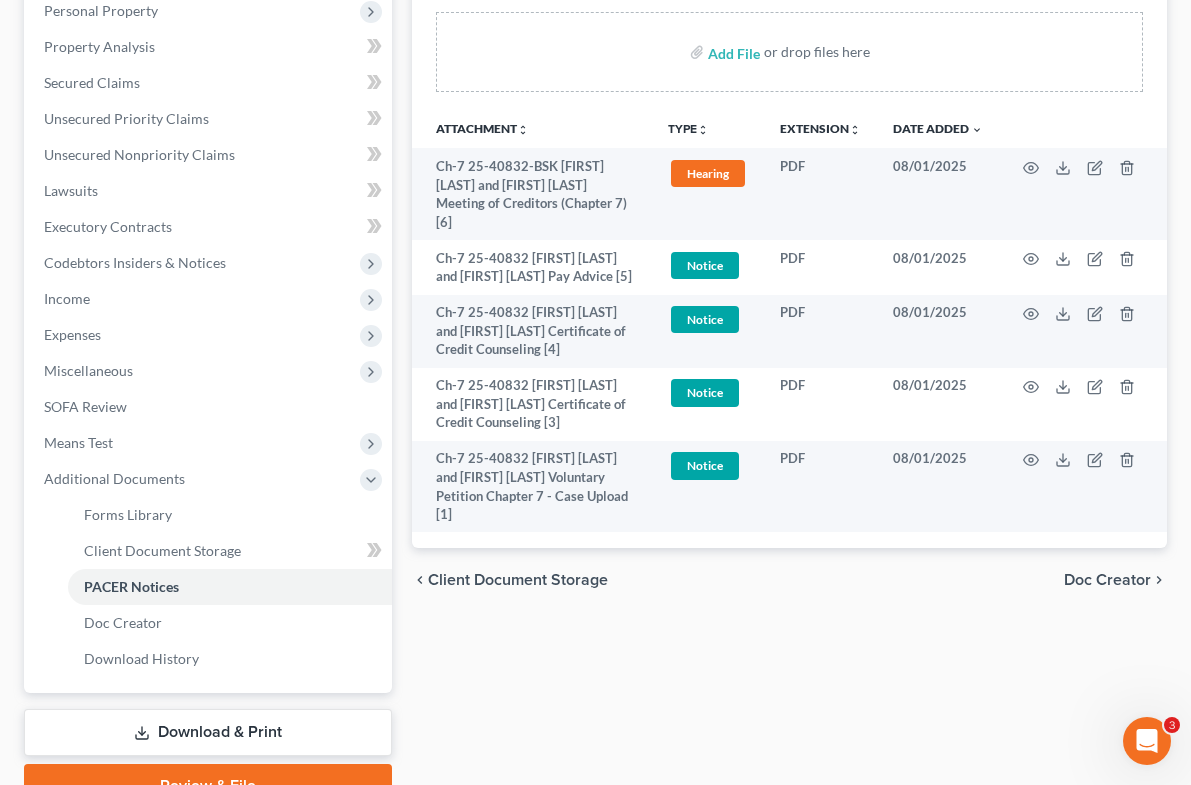 scroll, scrollTop: 358, scrollLeft: 0, axis: vertical 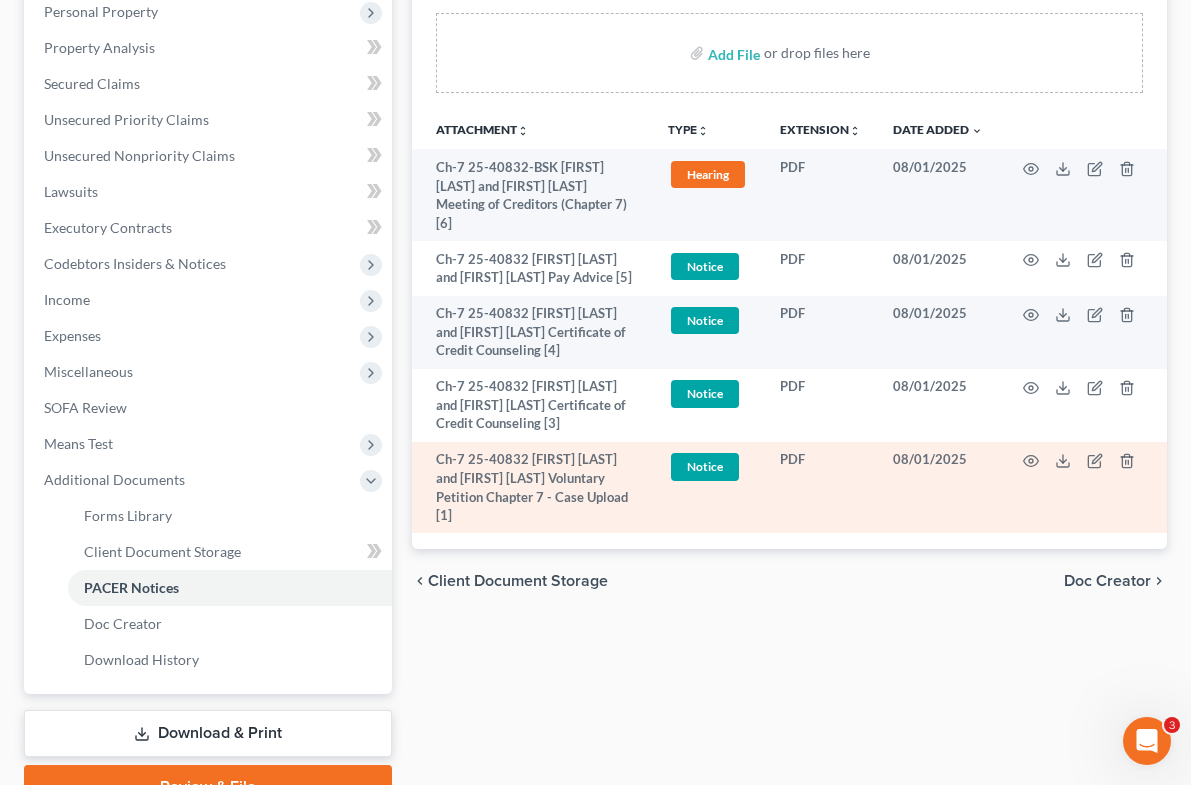 click at bounding box center [1083, 488] 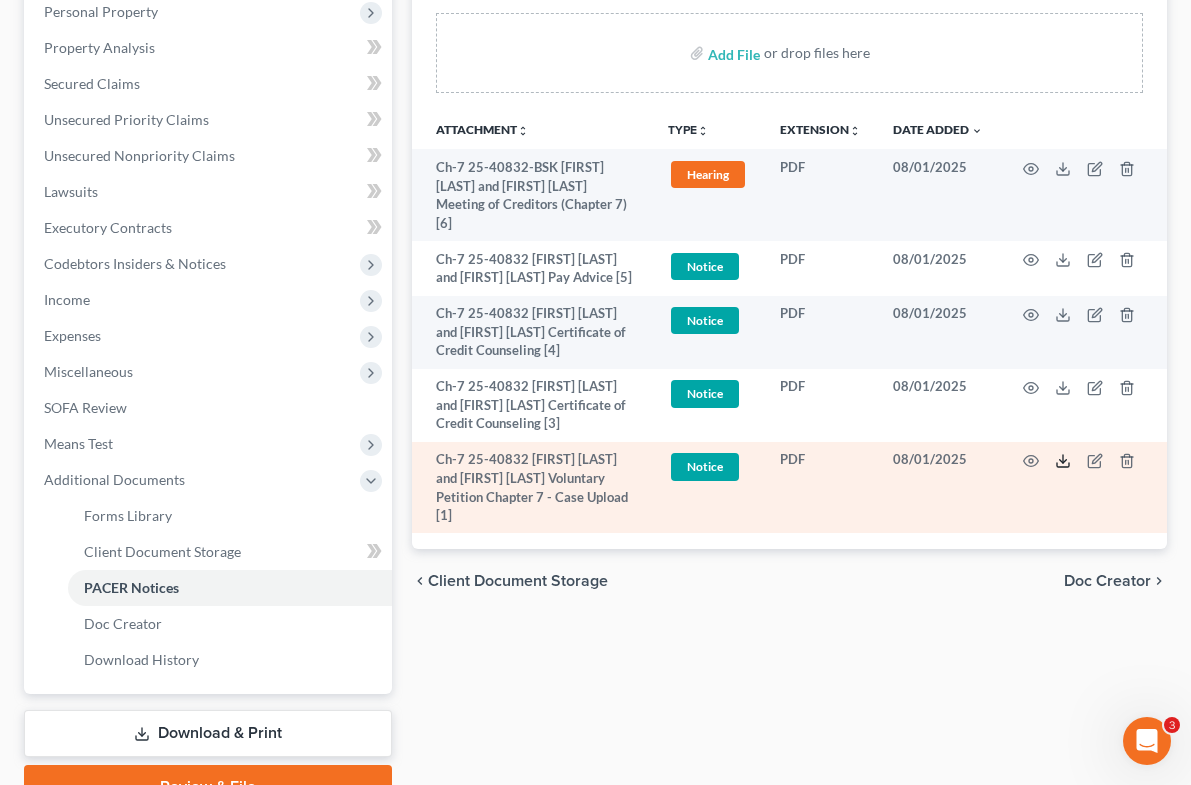 click 